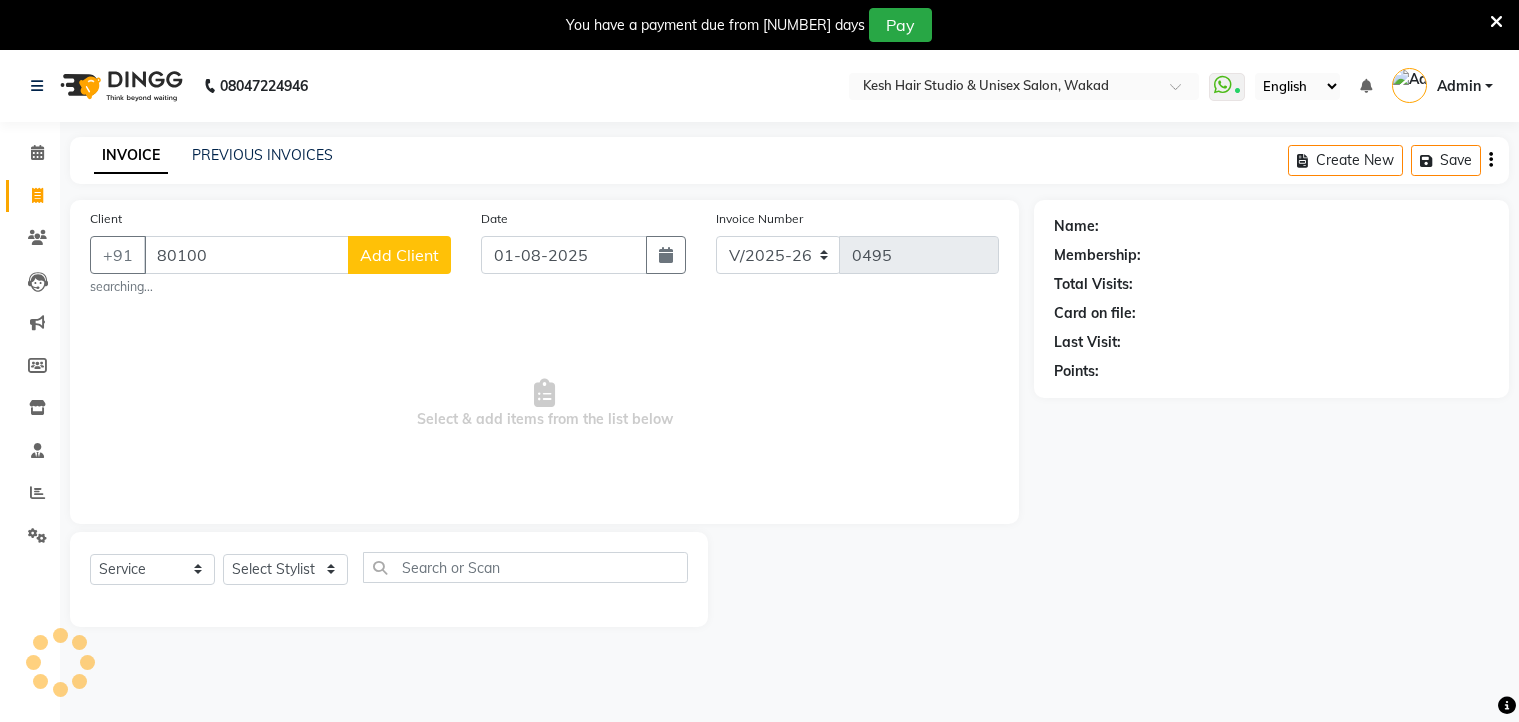select on "5431" 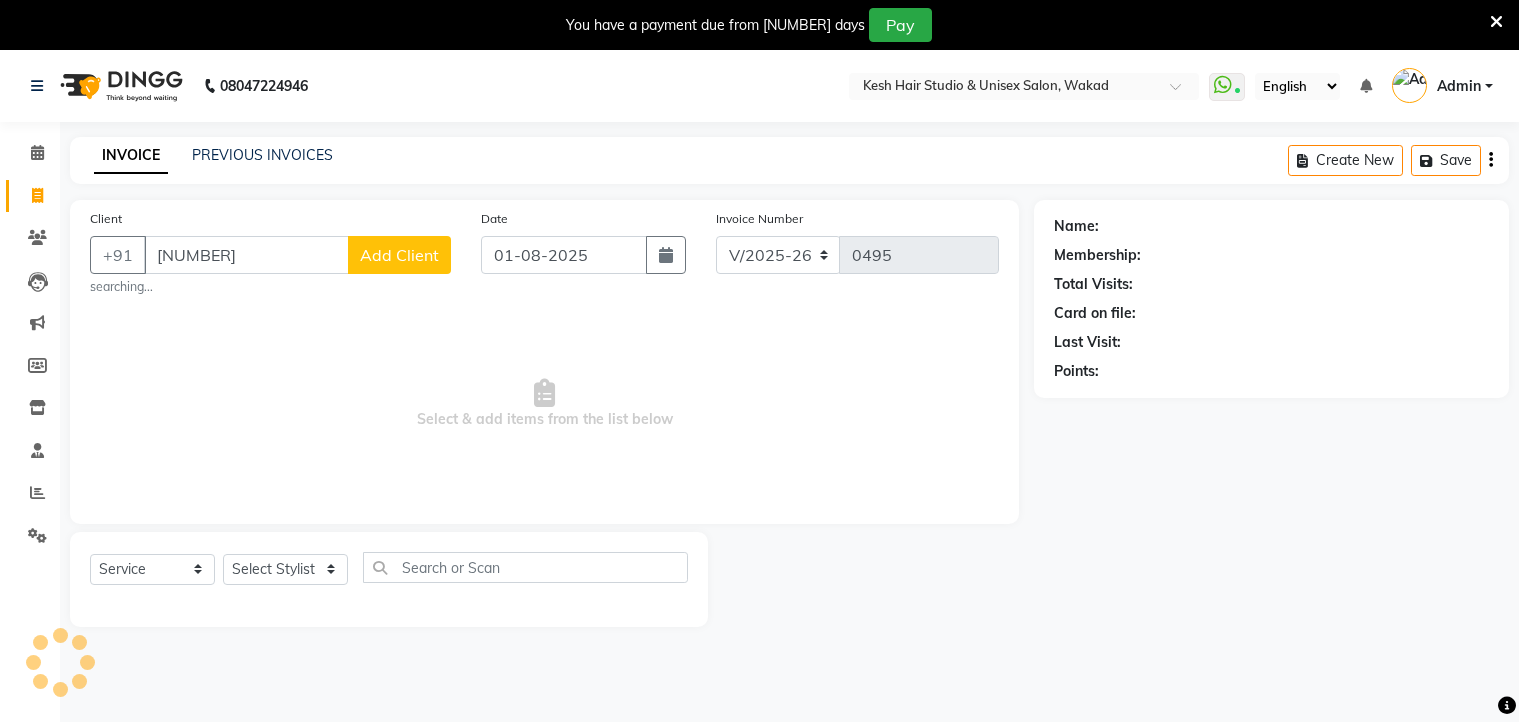 scroll, scrollTop: 50, scrollLeft: 0, axis: vertical 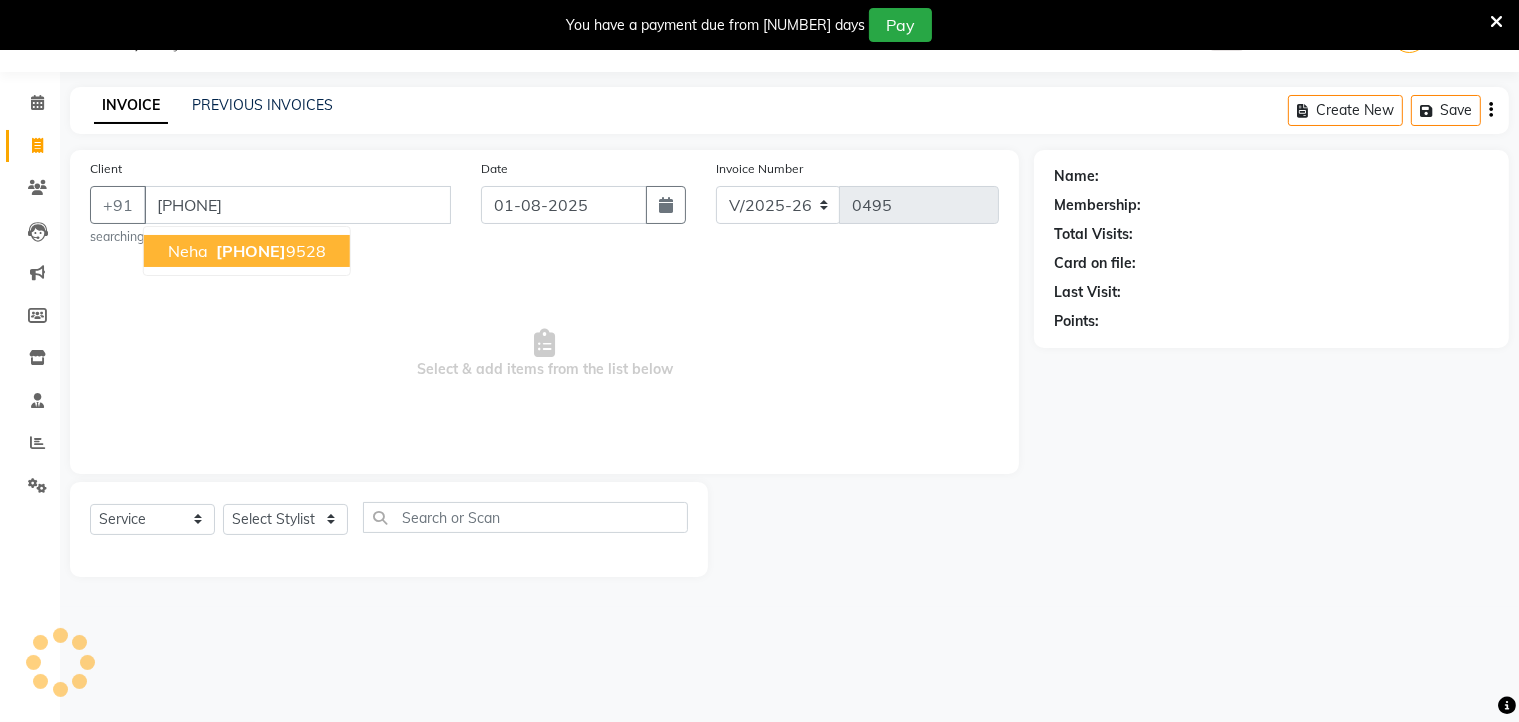 click on "[PHONE]" at bounding box center [251, 251] 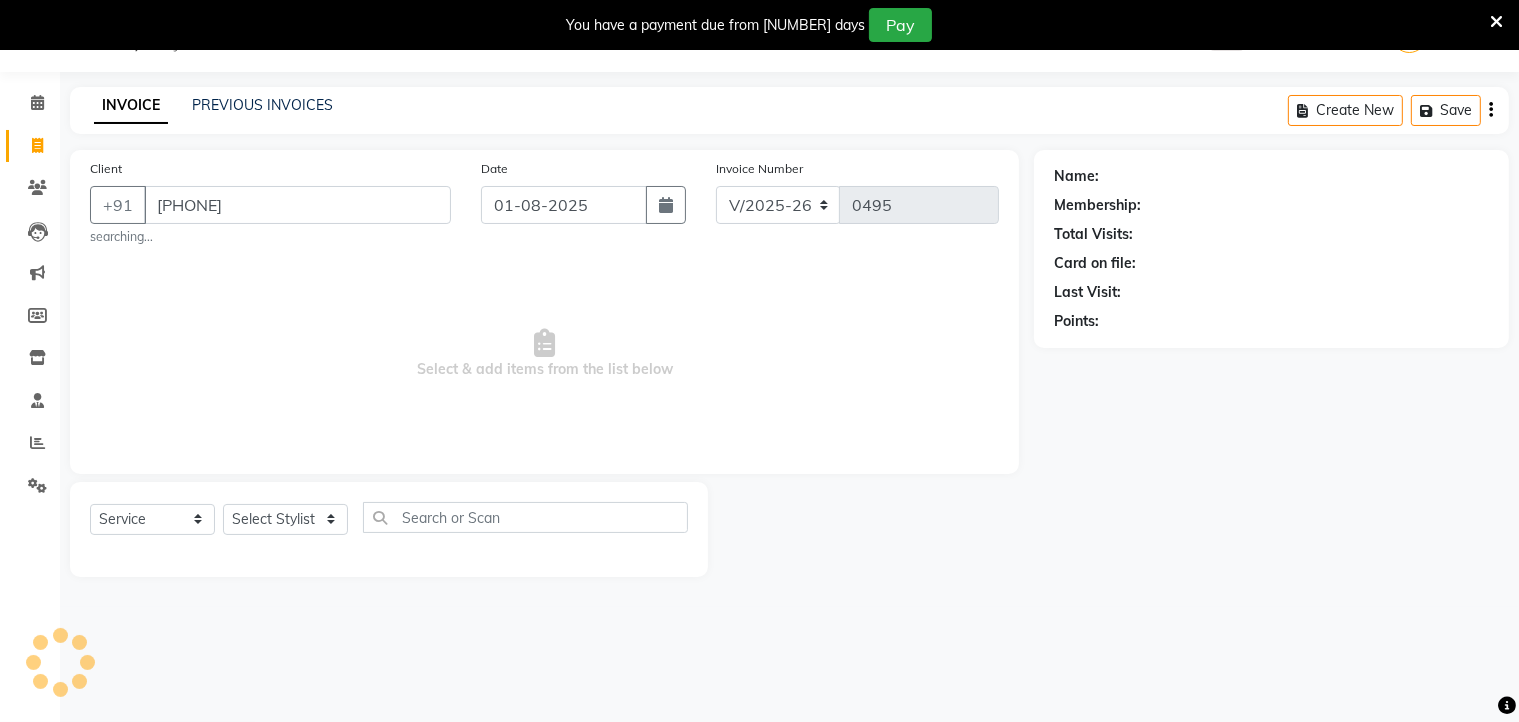 type on "[PHONE]" 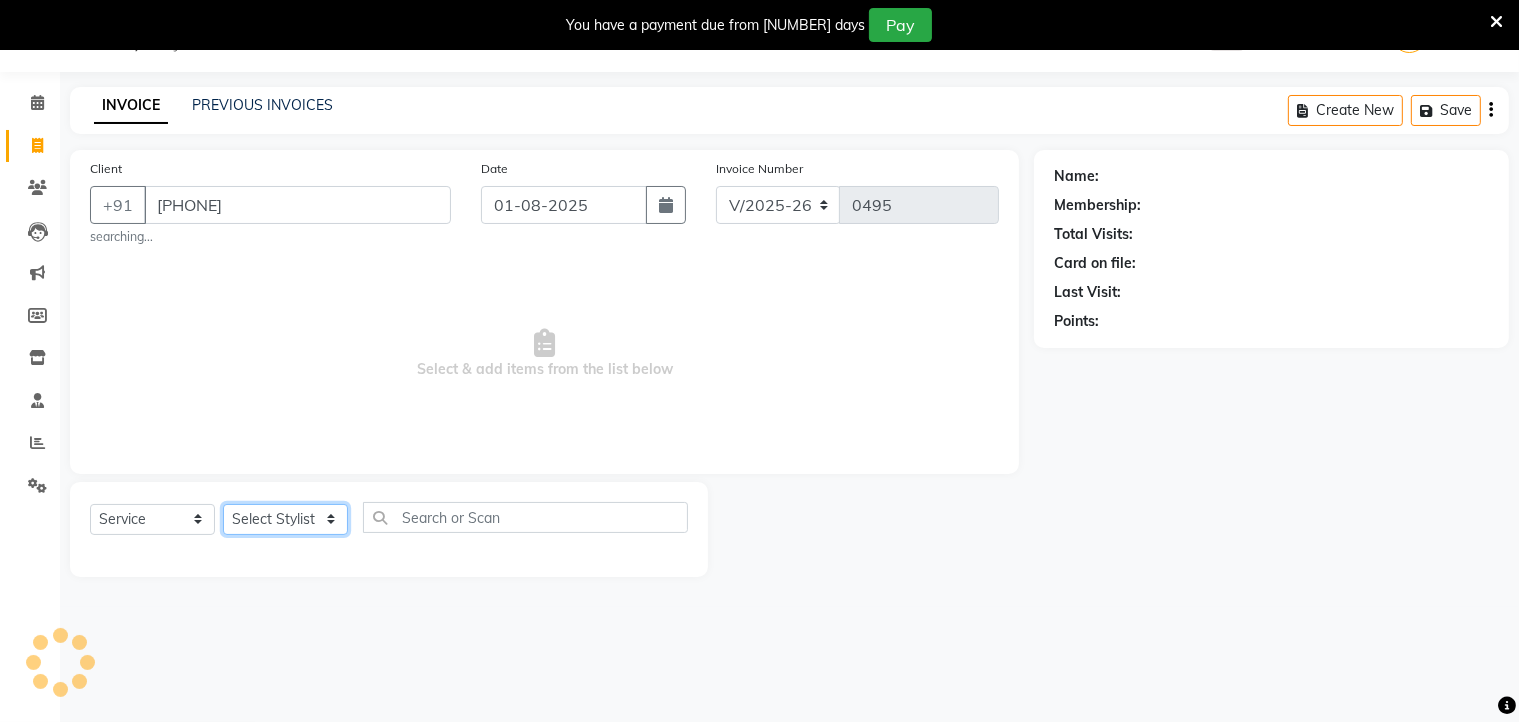 click on "Select Stylist [NAME] [NAME] [NAME] [NAME] [NAME] [NAME] [NAME]" 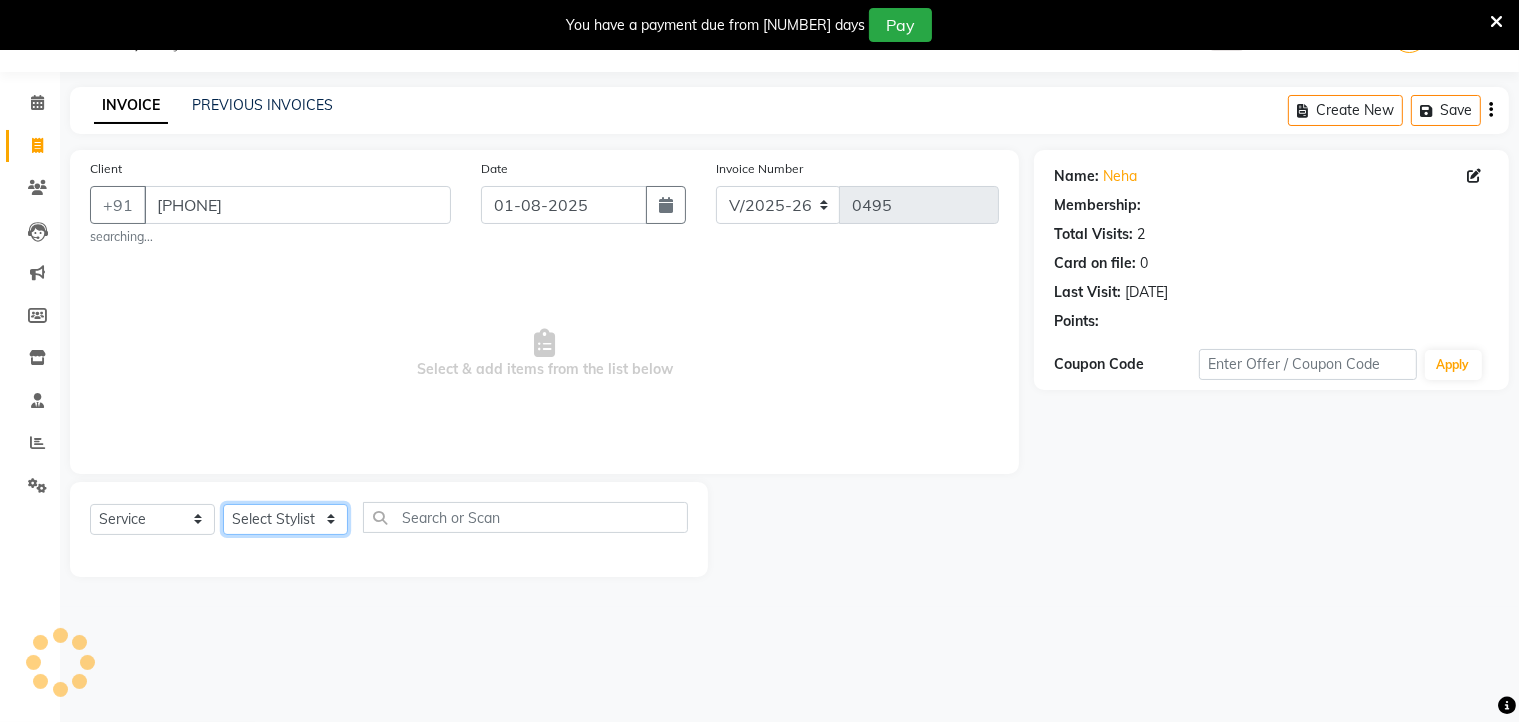 select on "[NUMBER]" 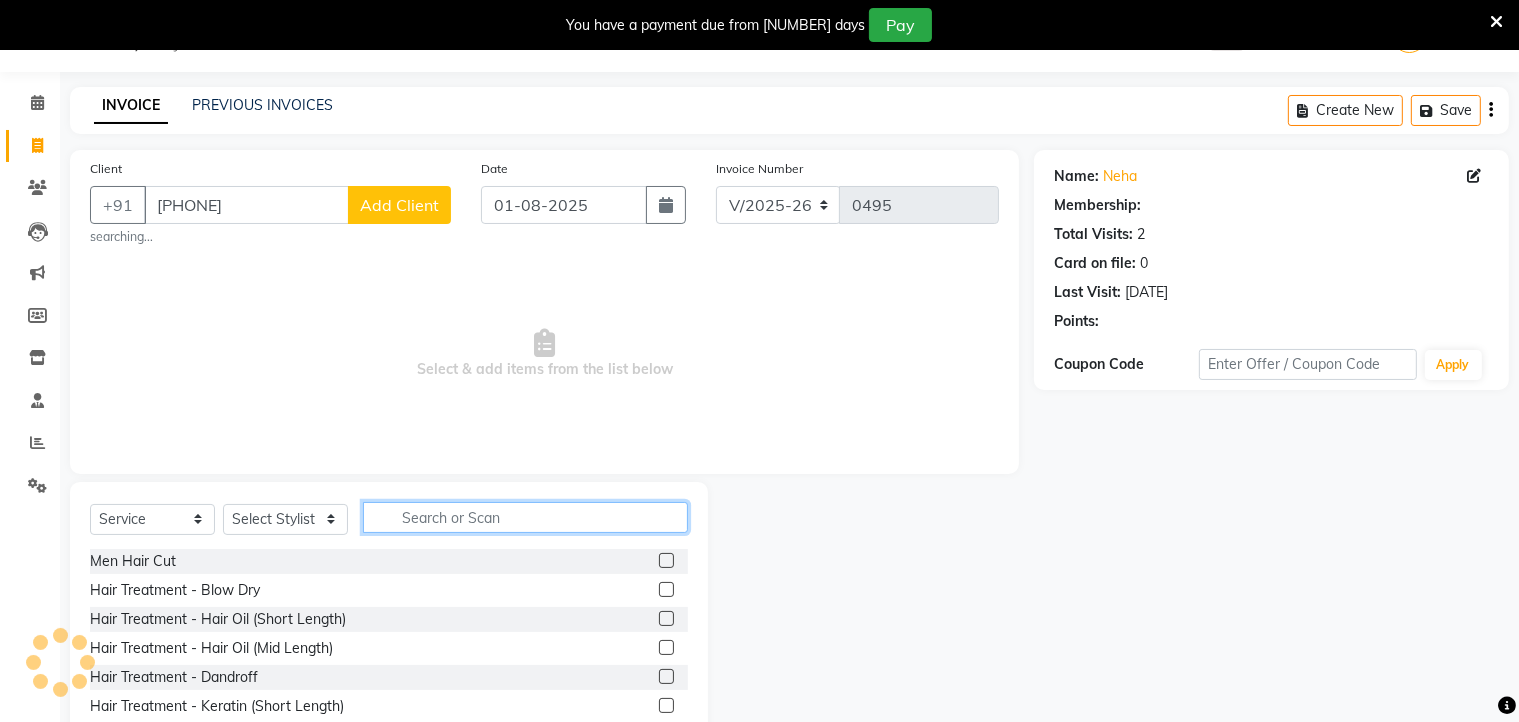click 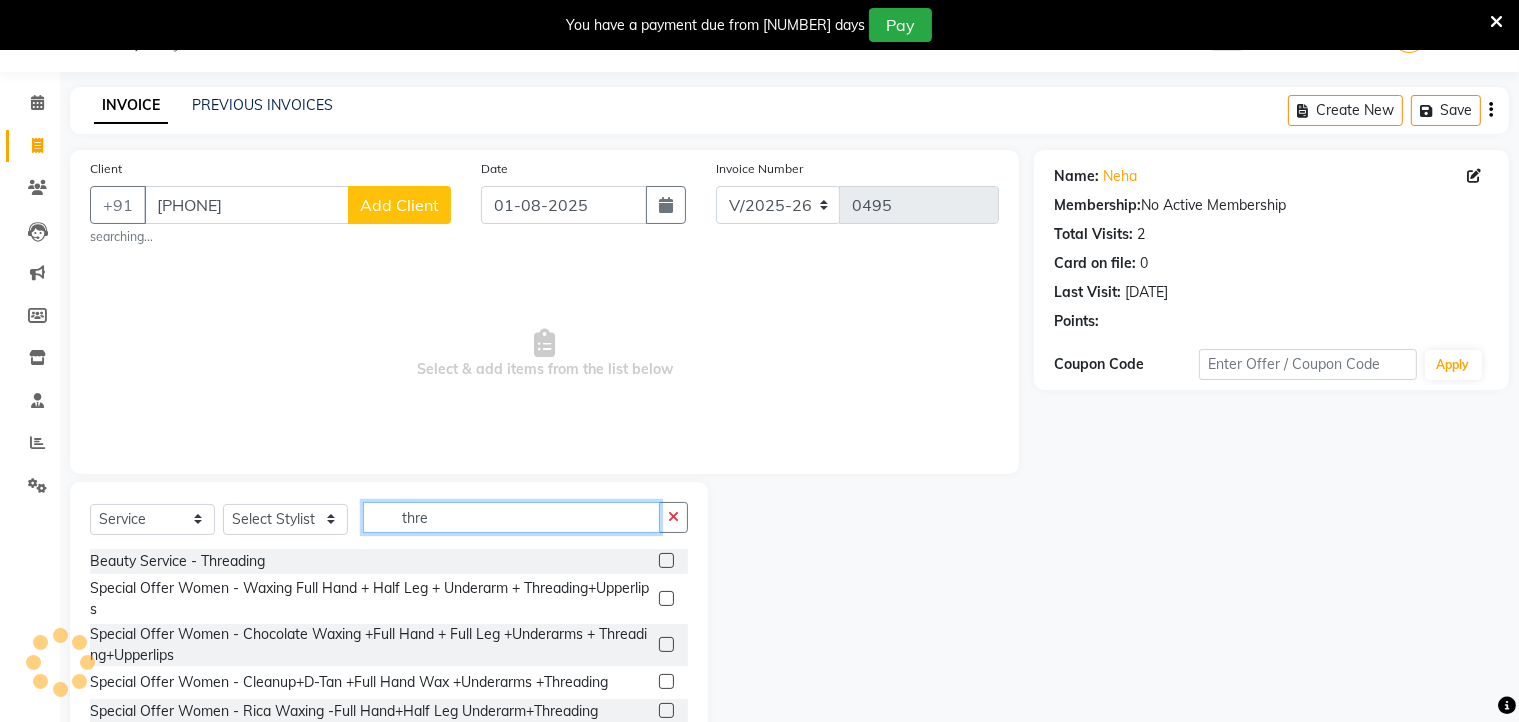 type on "thre" 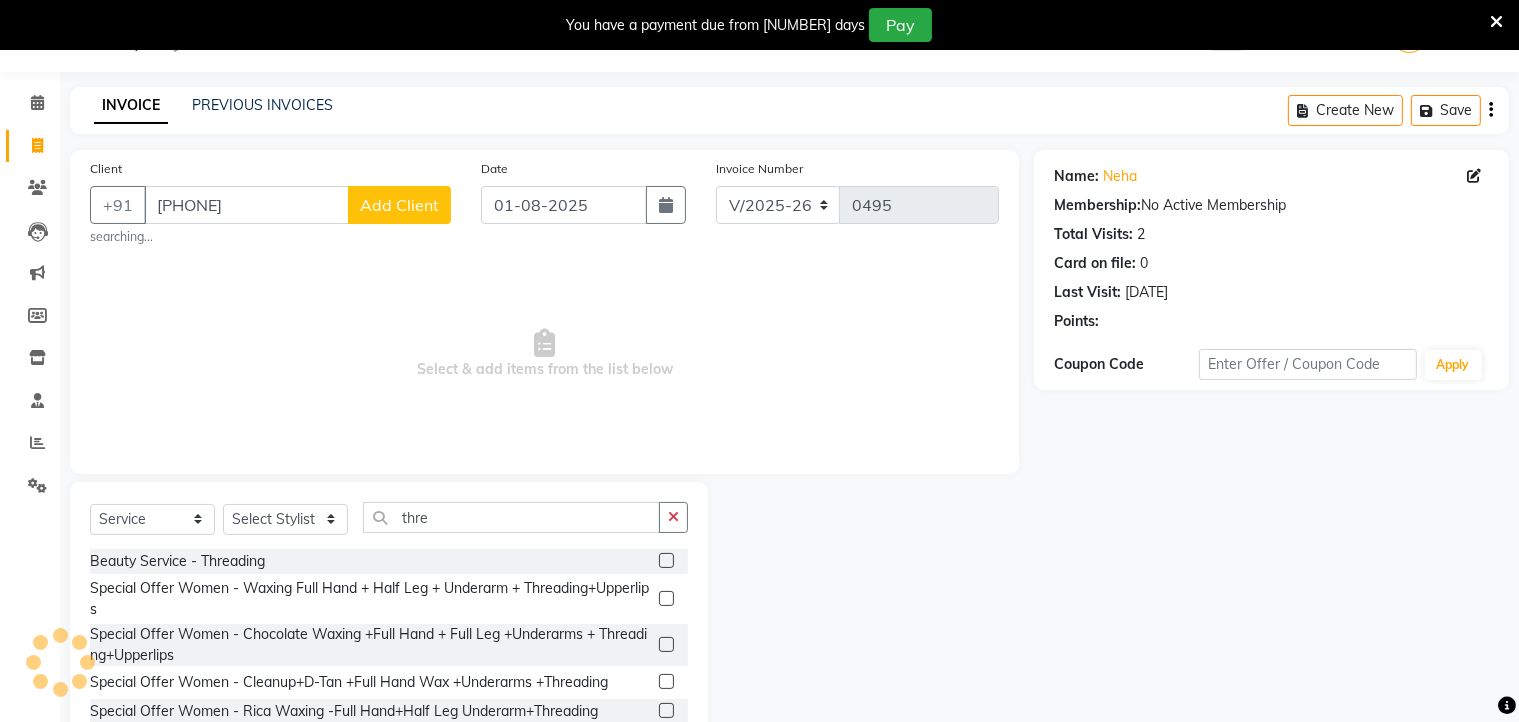 click 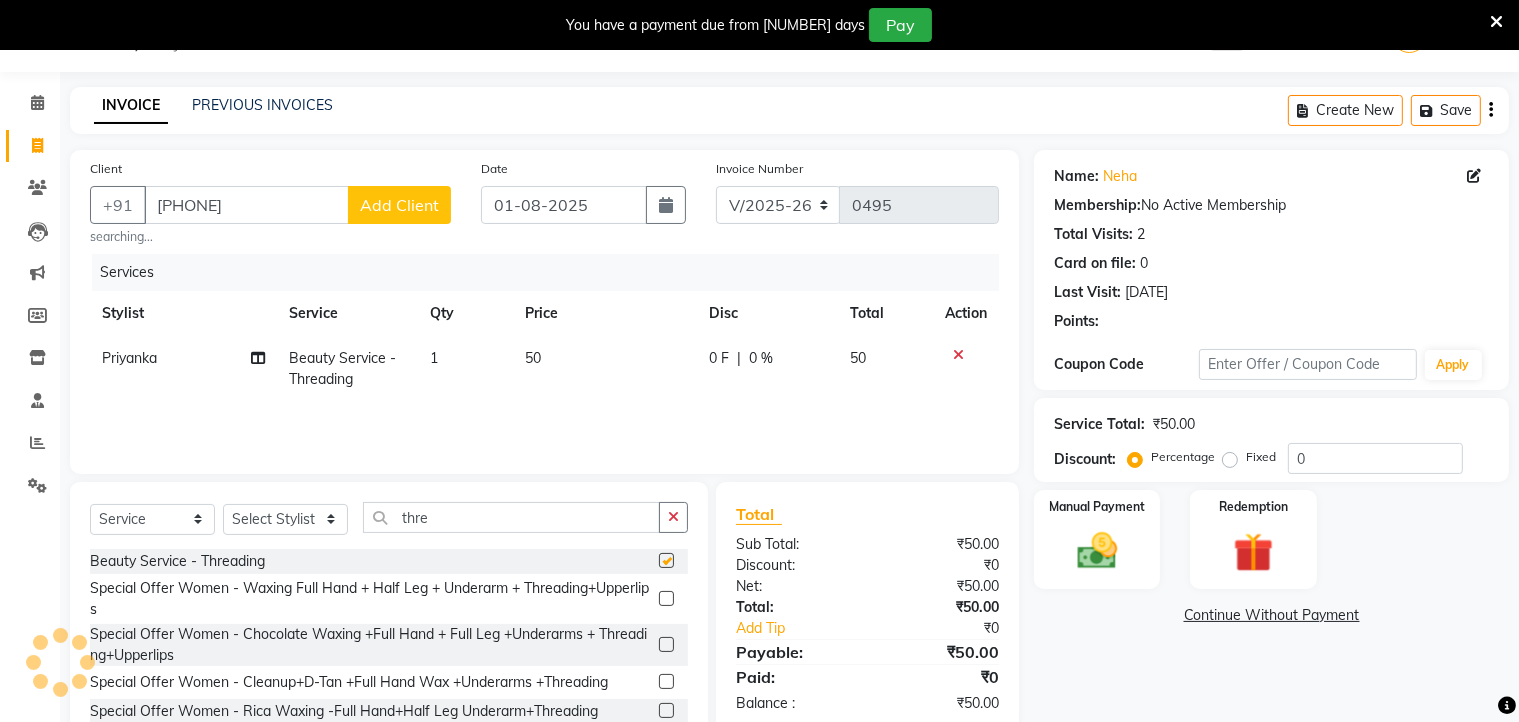 checkbox on "false" 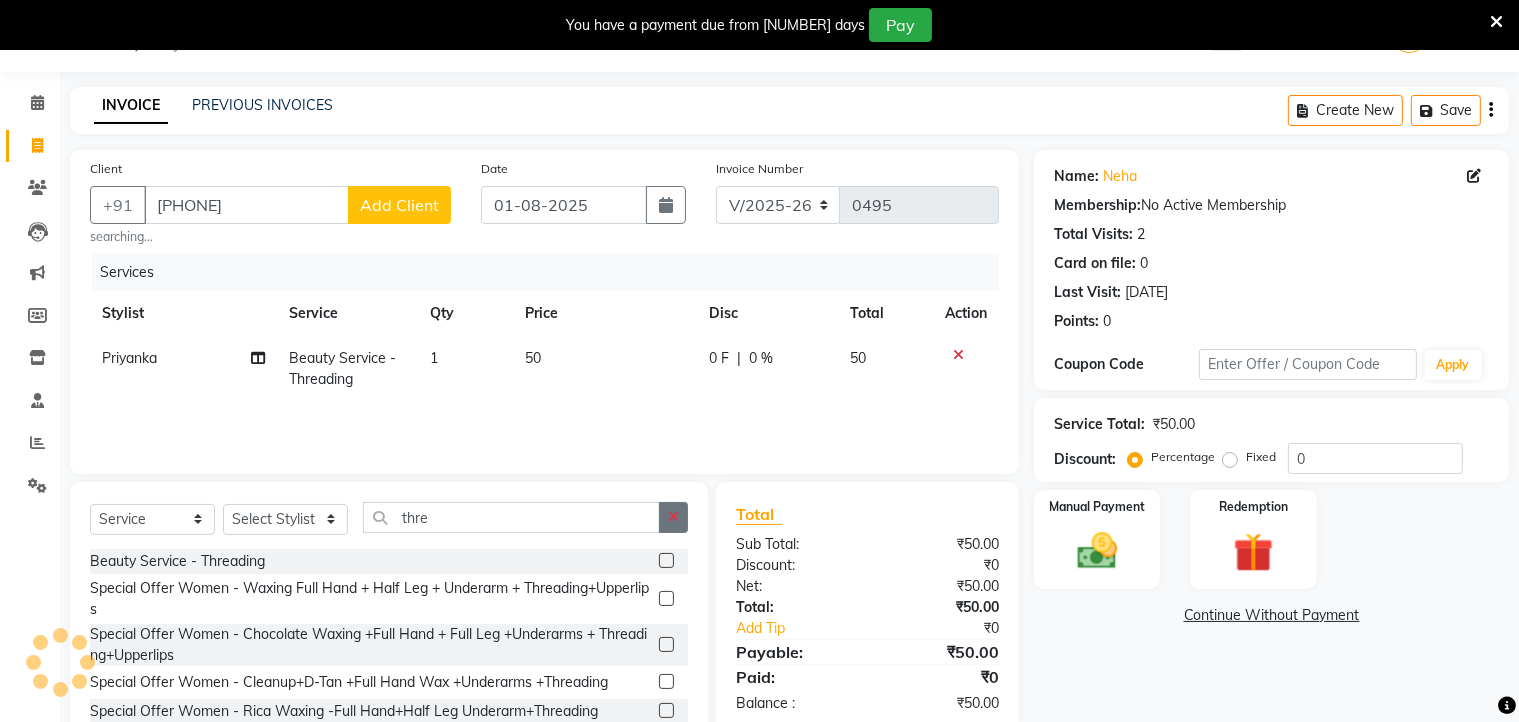 click 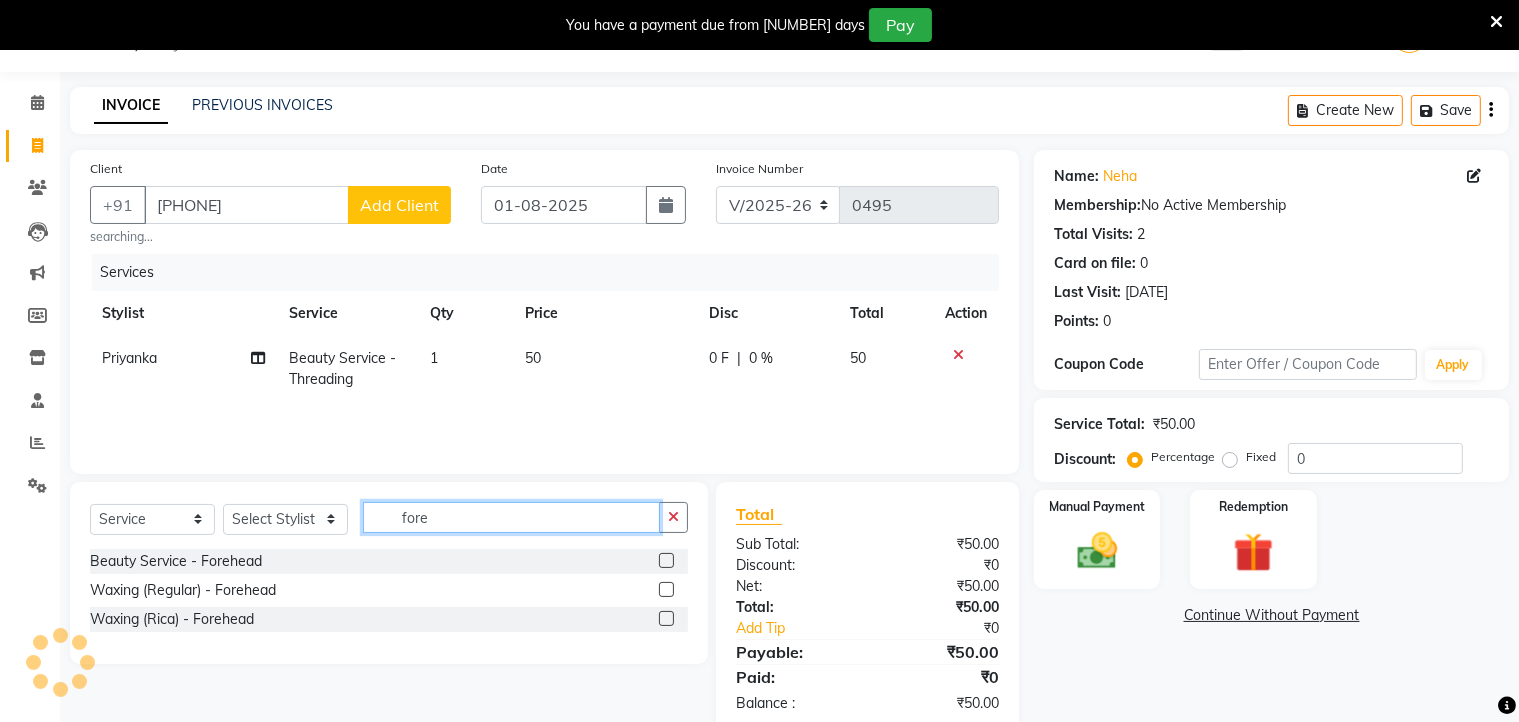 type on "fore" 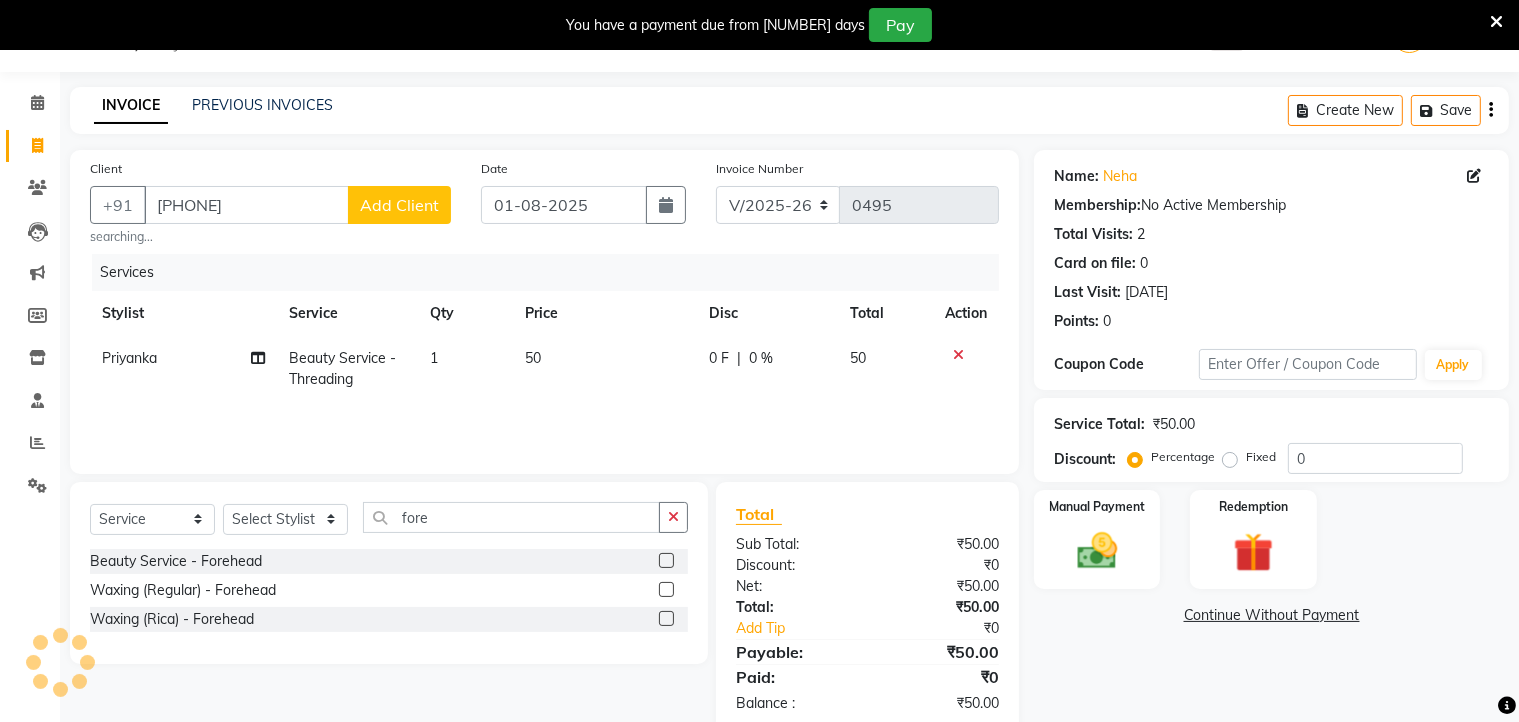 click 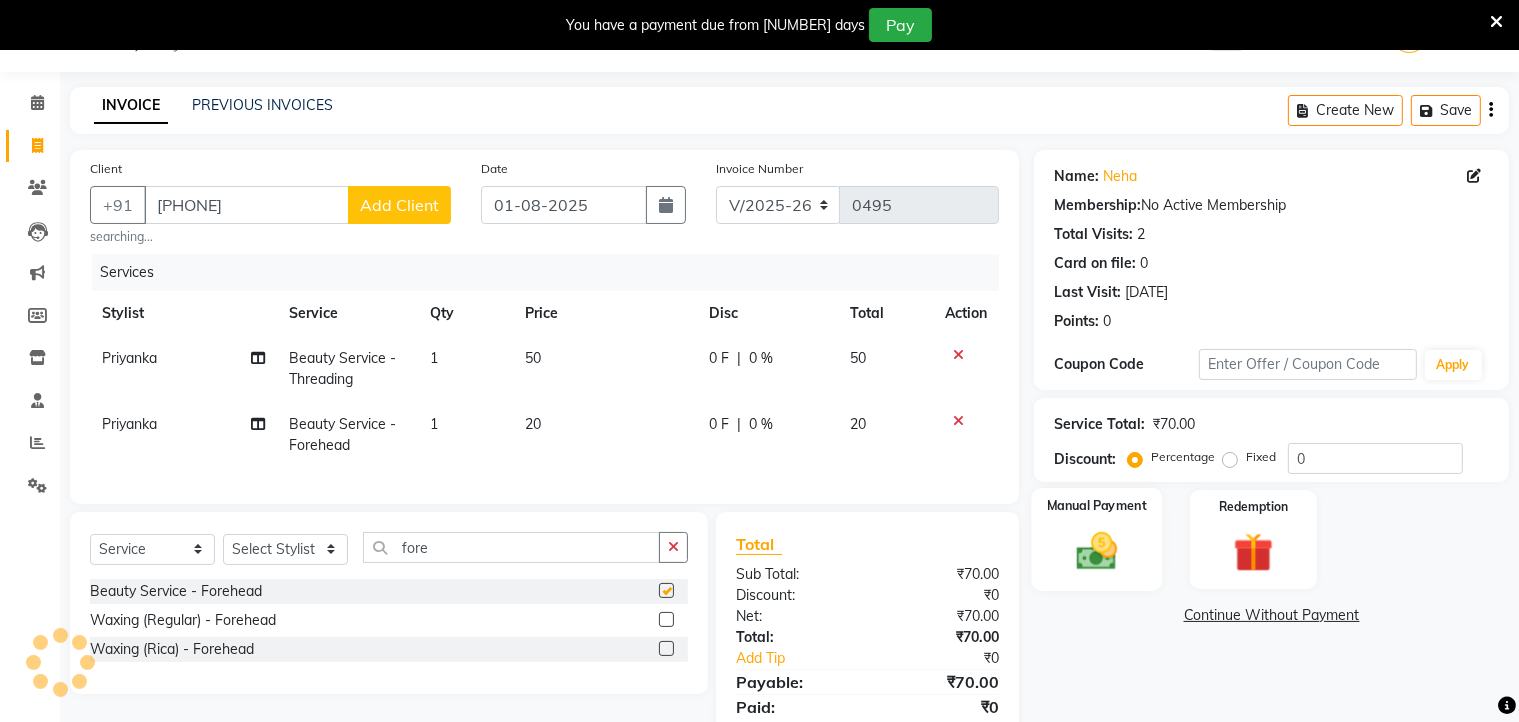 checkbox on "false" 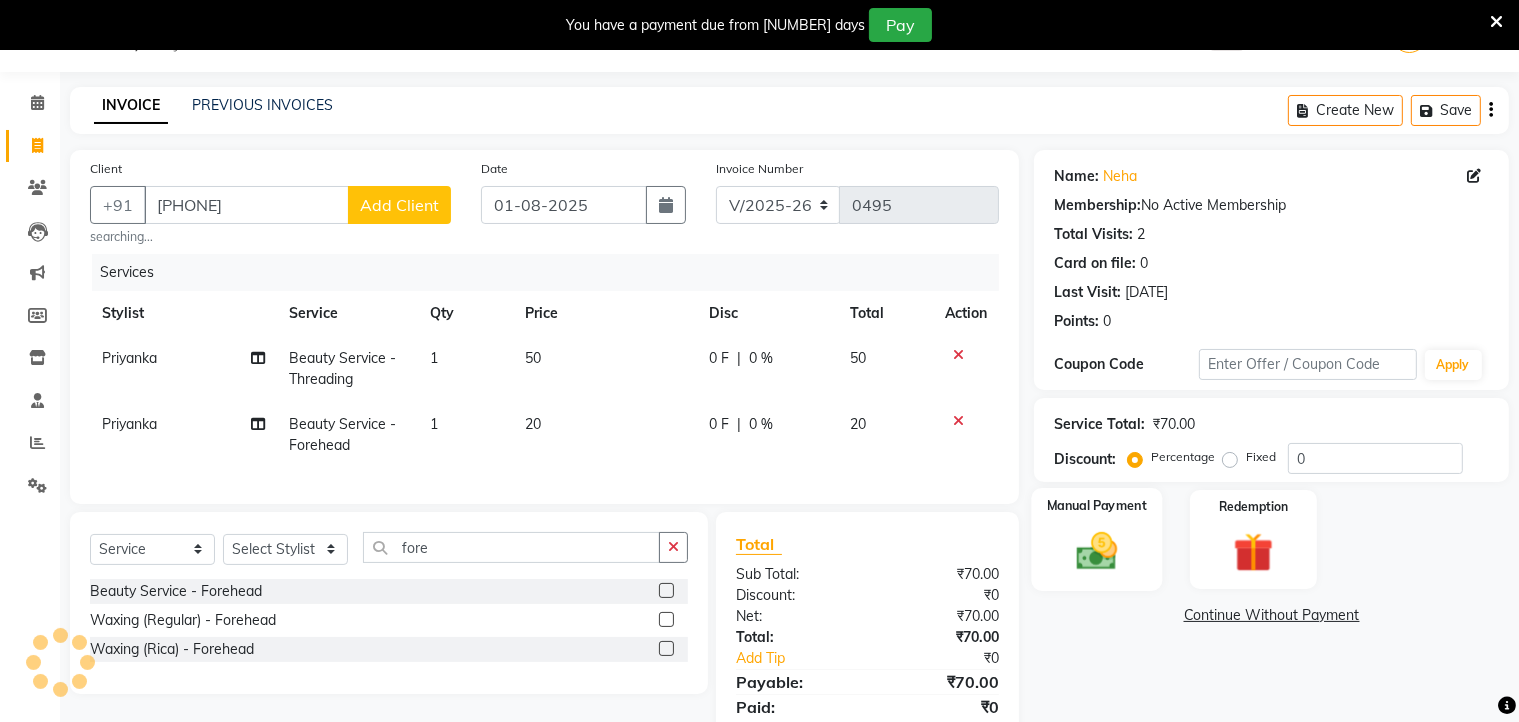 click 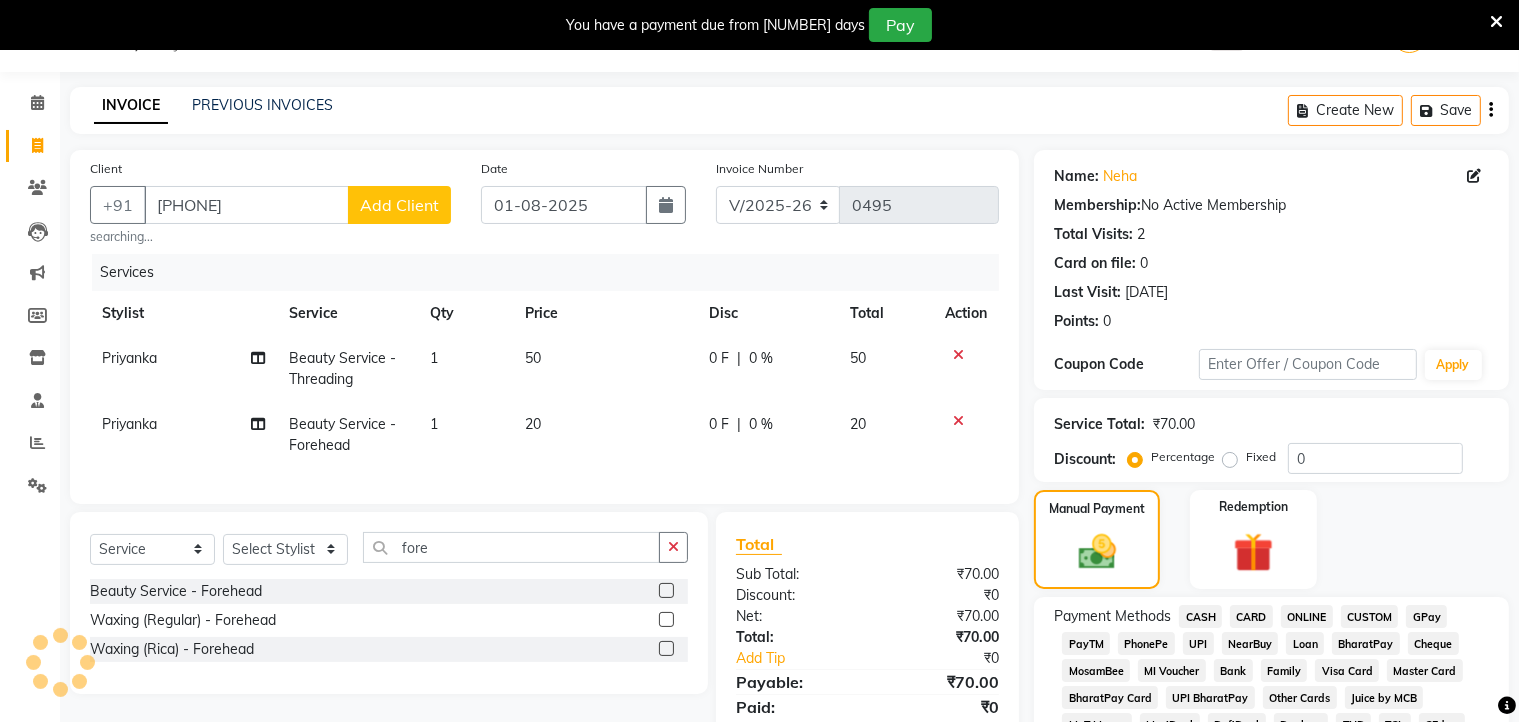 click on "ONLINE" 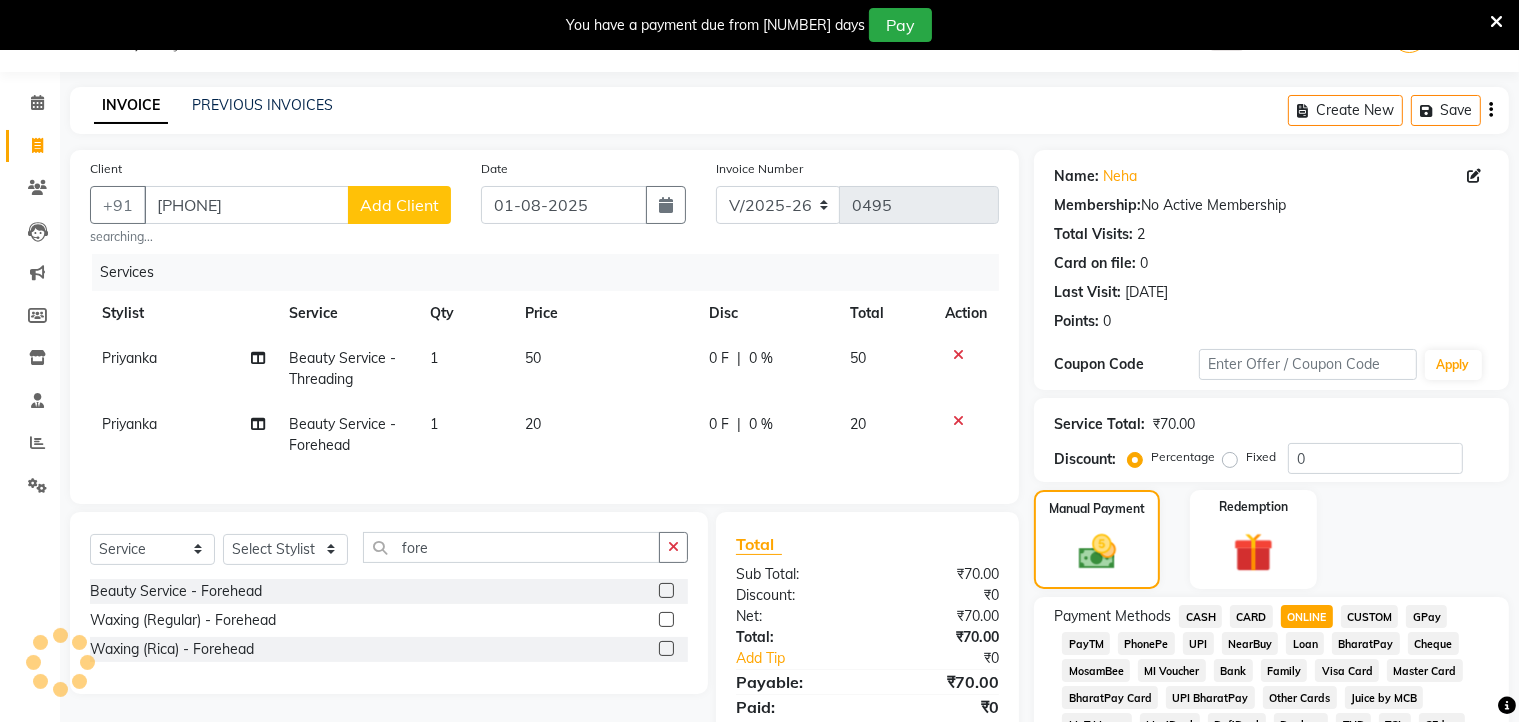 scroll, scrollTop: 702, scrollLeft: 0, axis: vertical 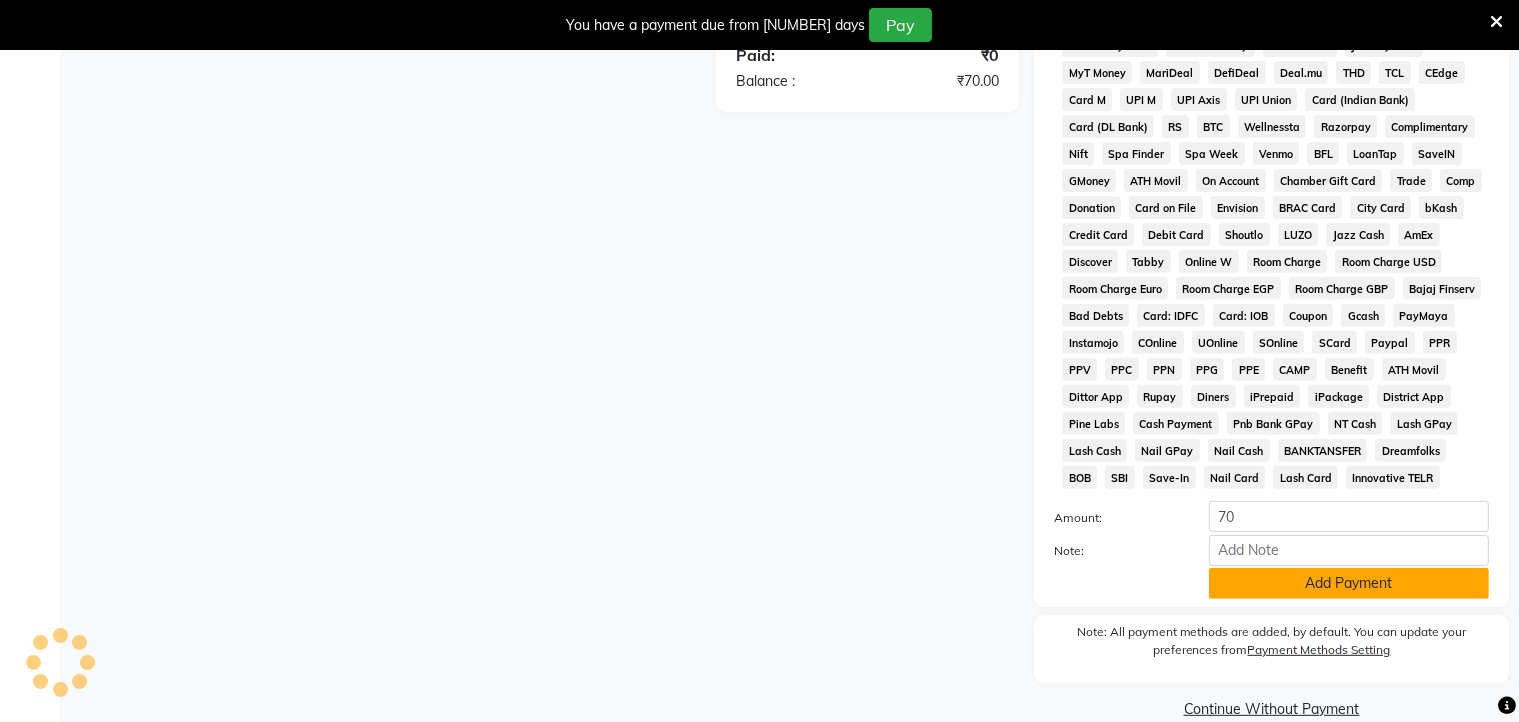 click on "Add Payment" 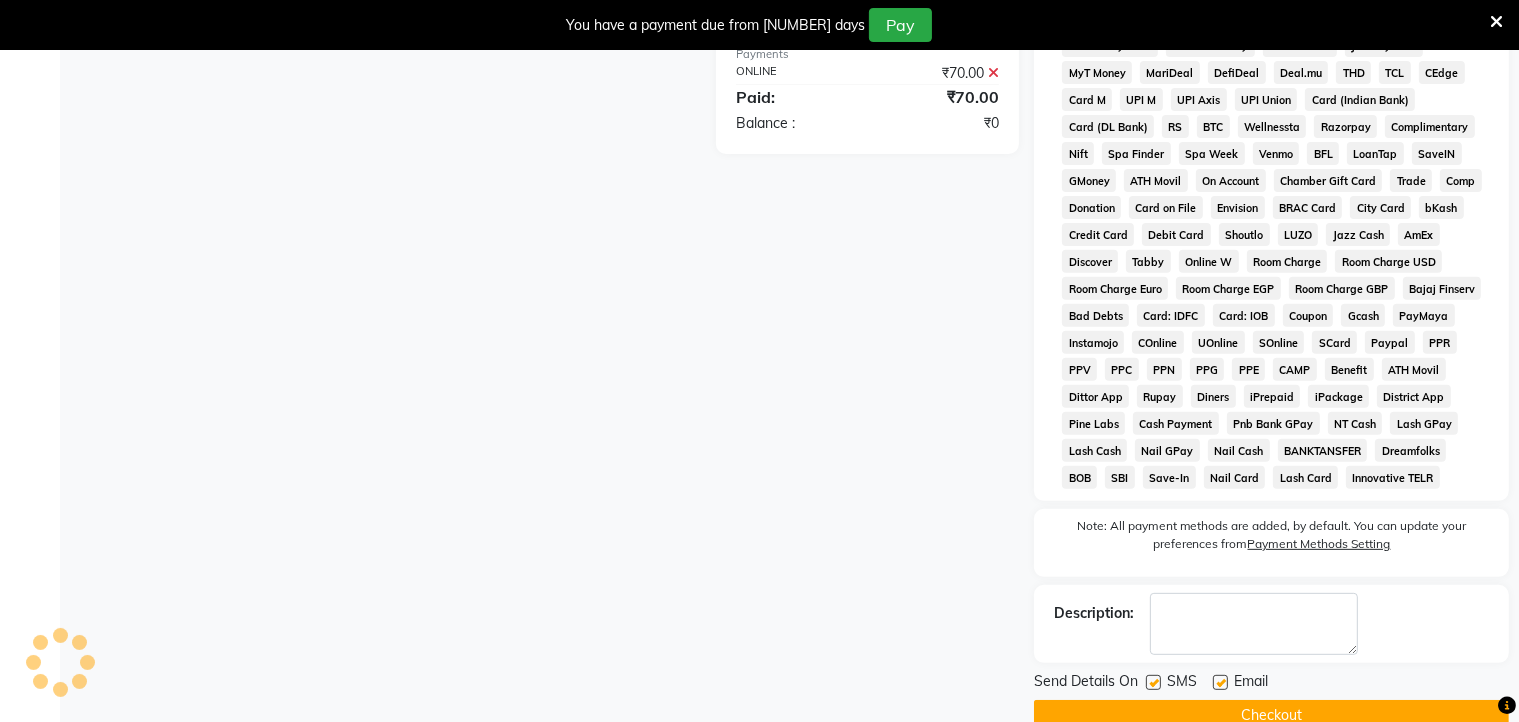 scroll, scrollTop: 758, scrollLeft: 0, axis: vertical 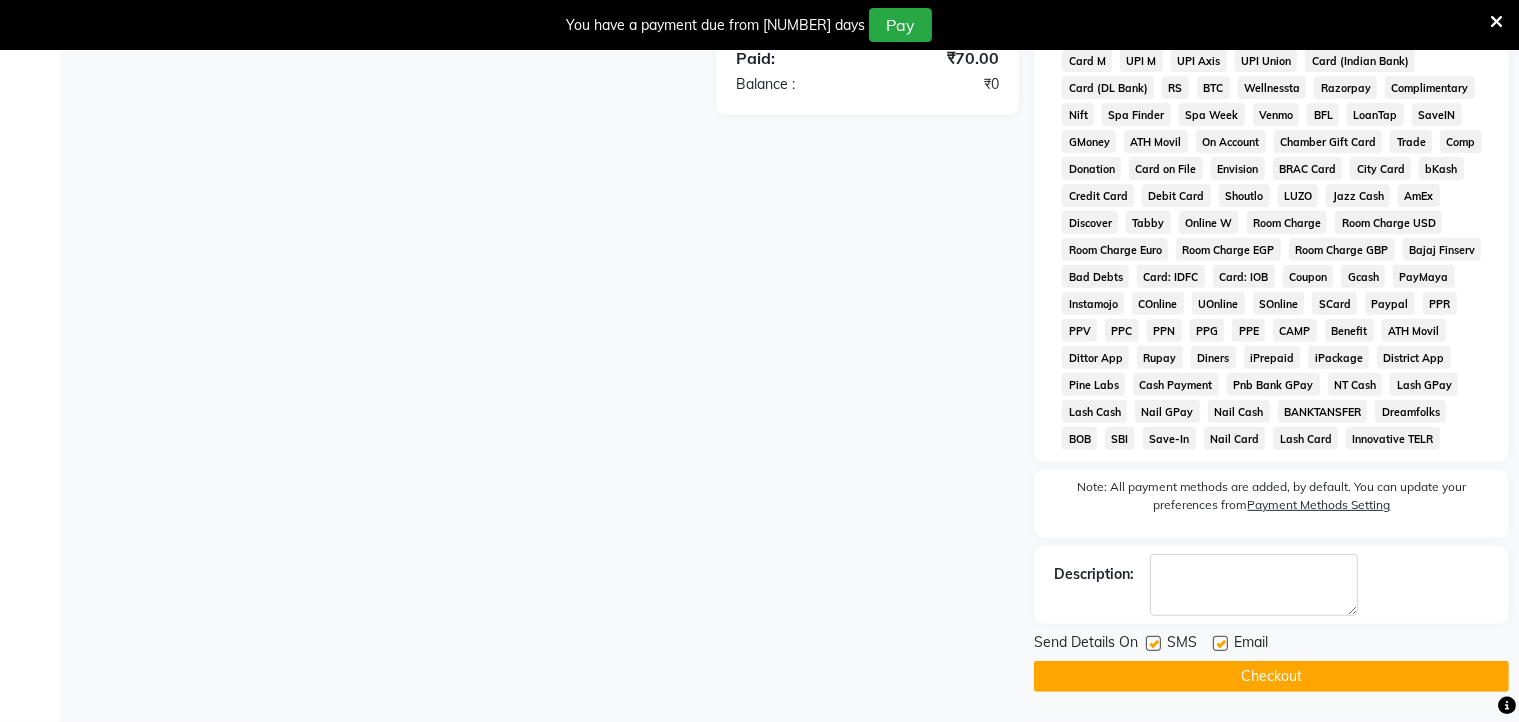 click on "Checkout" 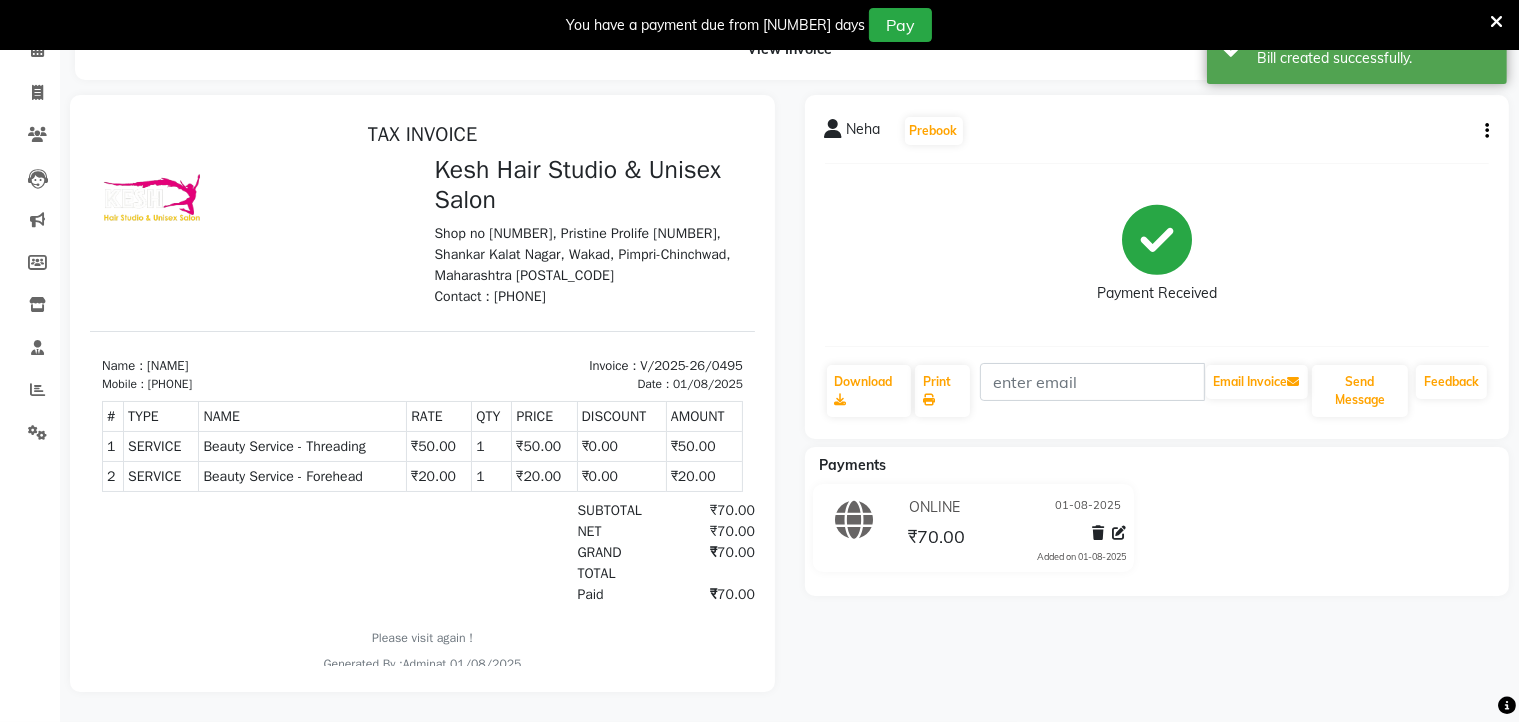 scroll, scrollTop: 0, scrollLeft: 0, axis: both 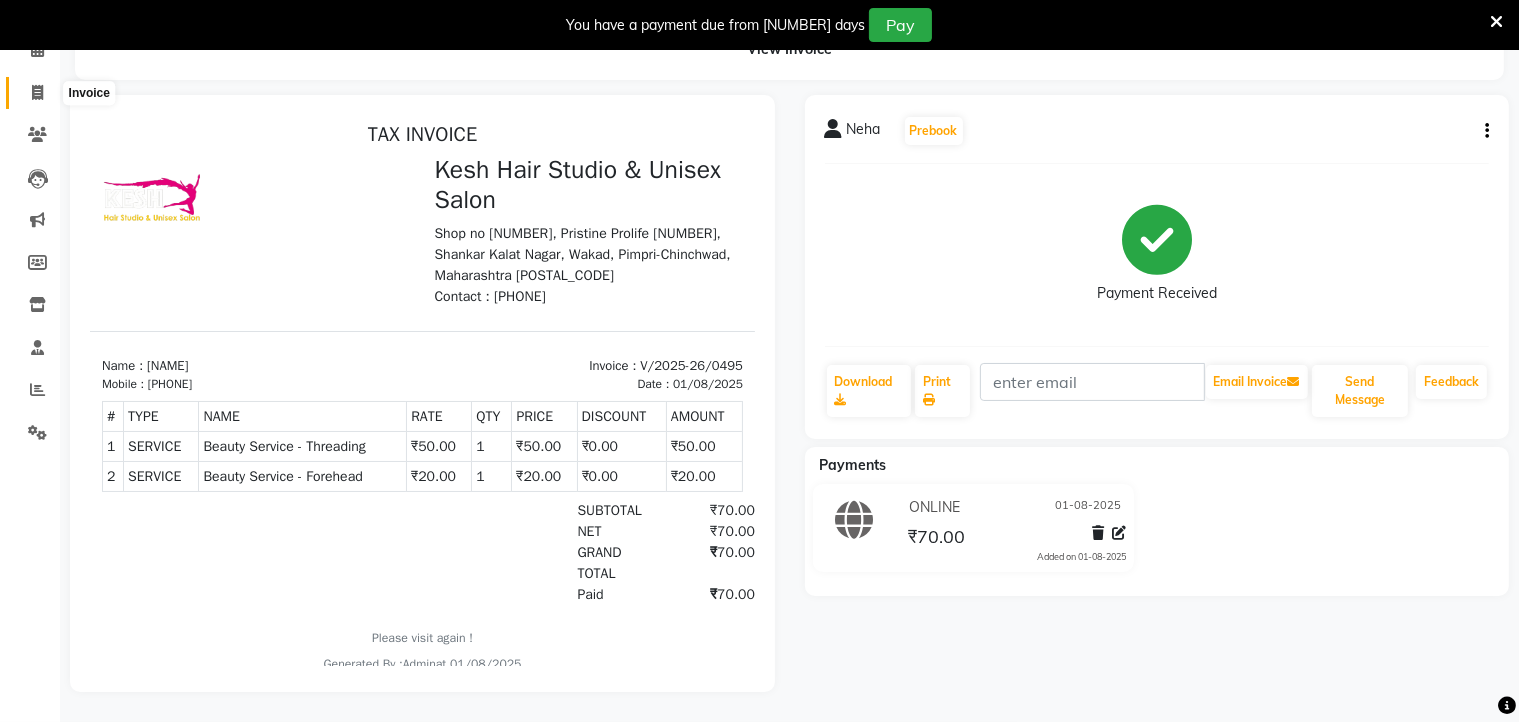 click 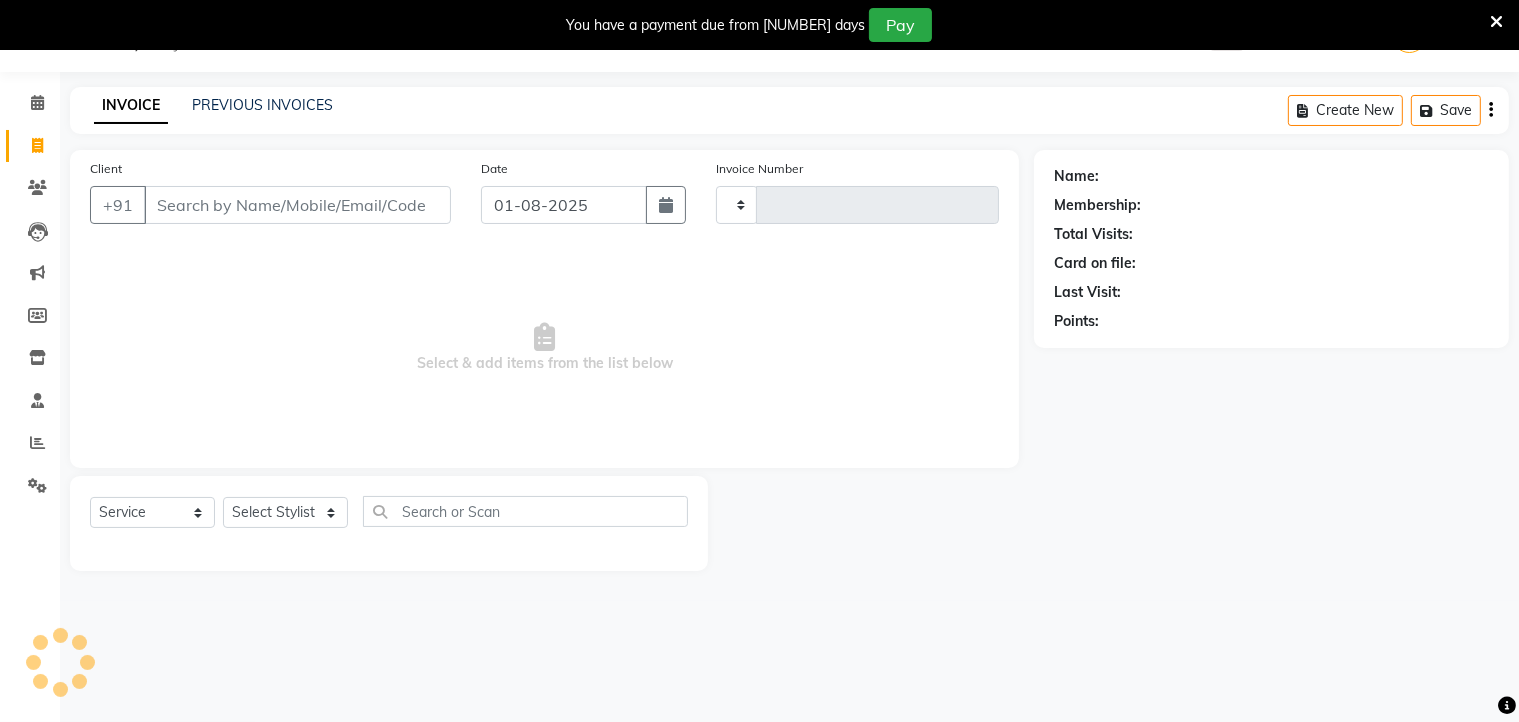 scroll, scrollTop: 50, scrollLeft: 0, axis: vertical 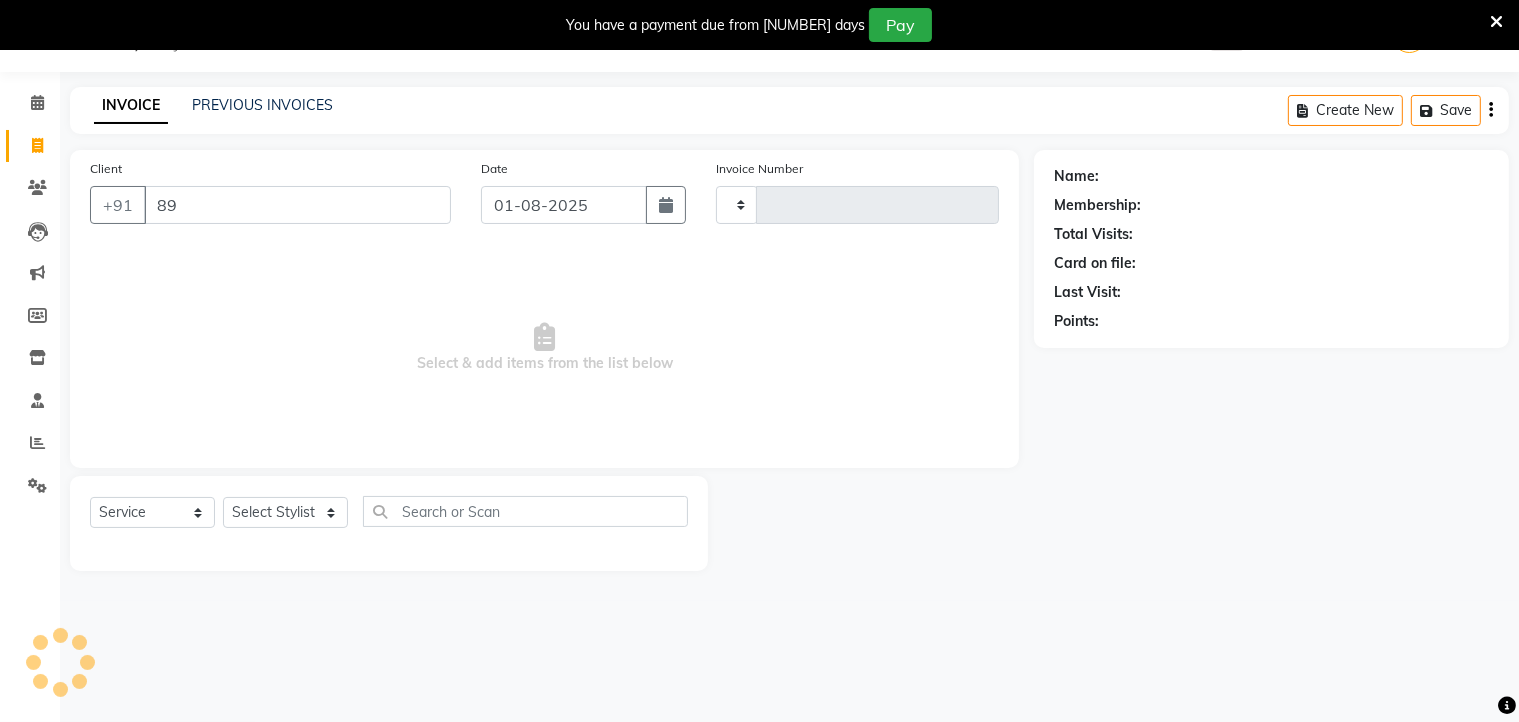 type on "896" 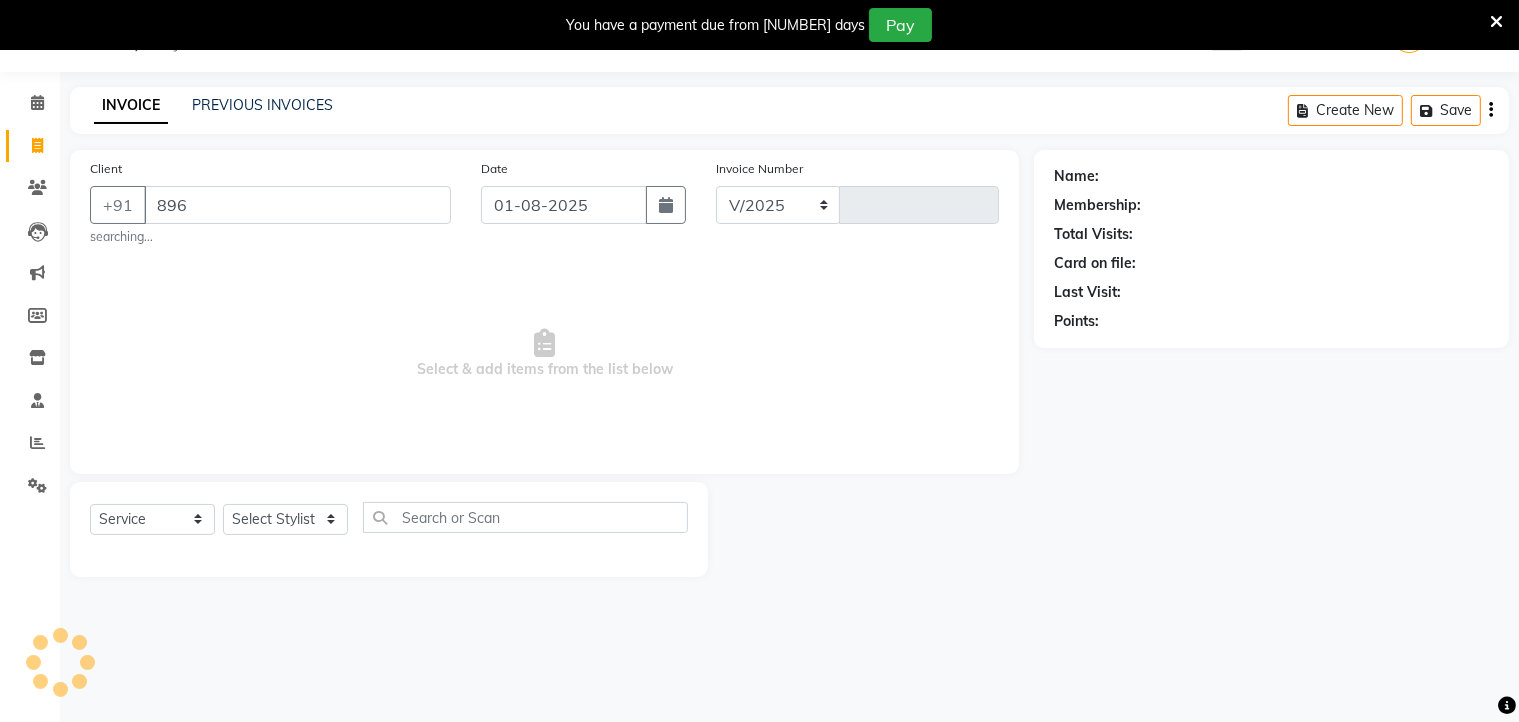 select on "5431" 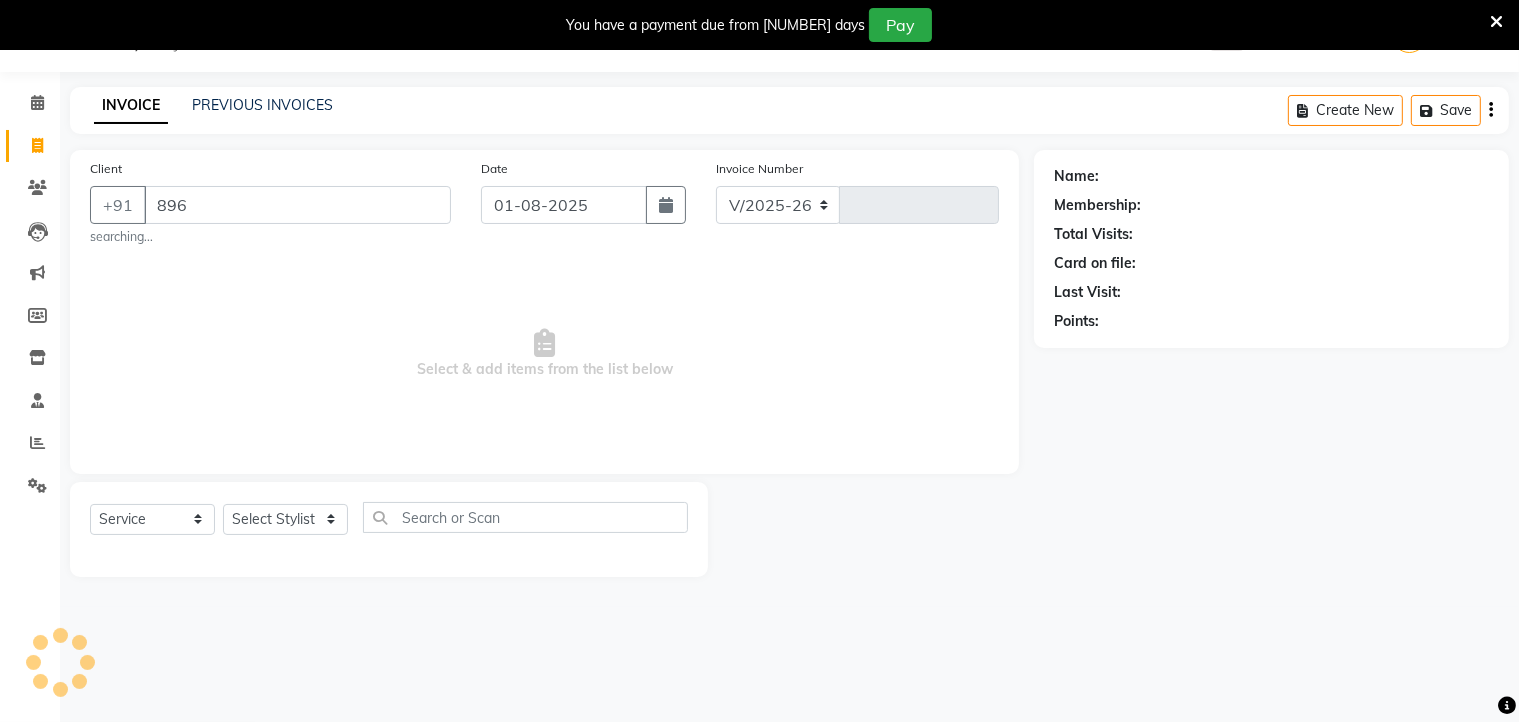 type on "0496" 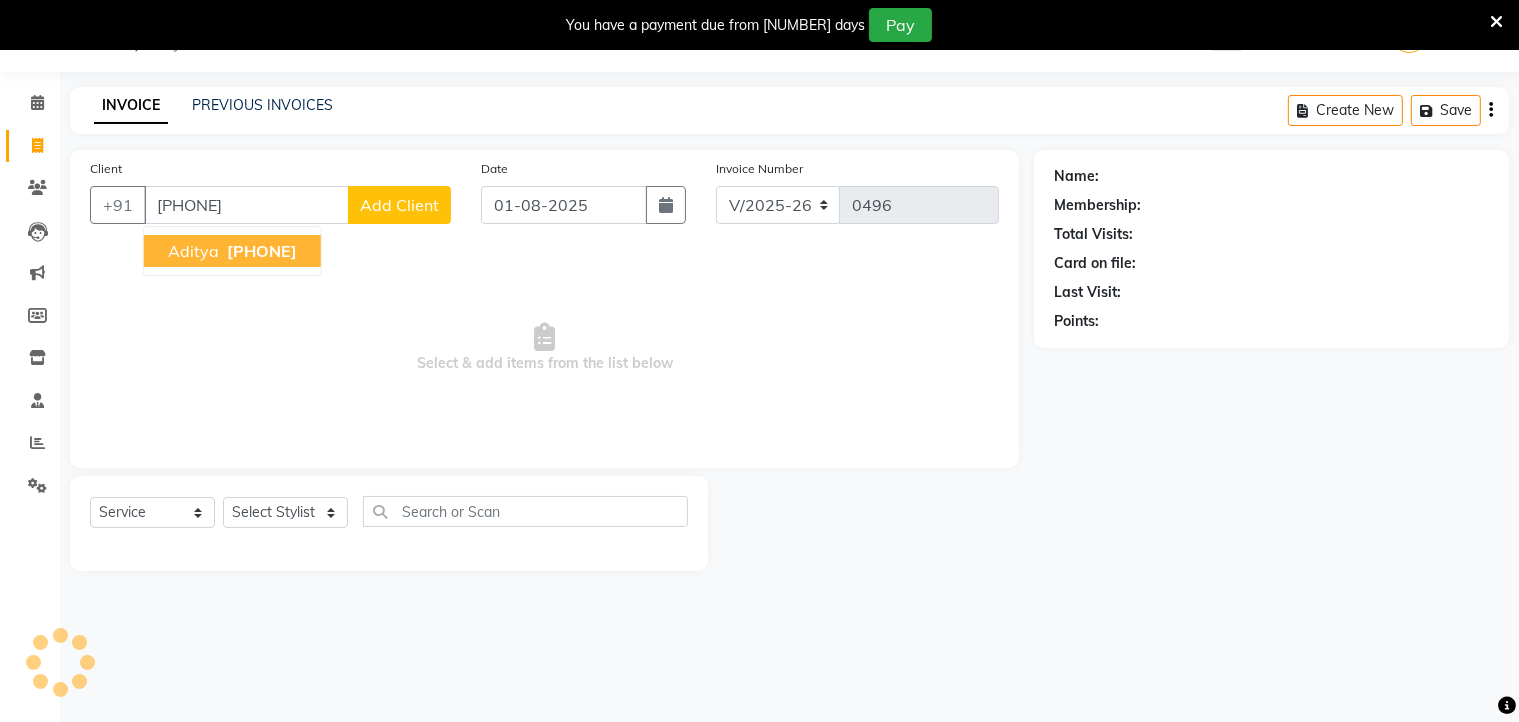 type on "[PHONE]" 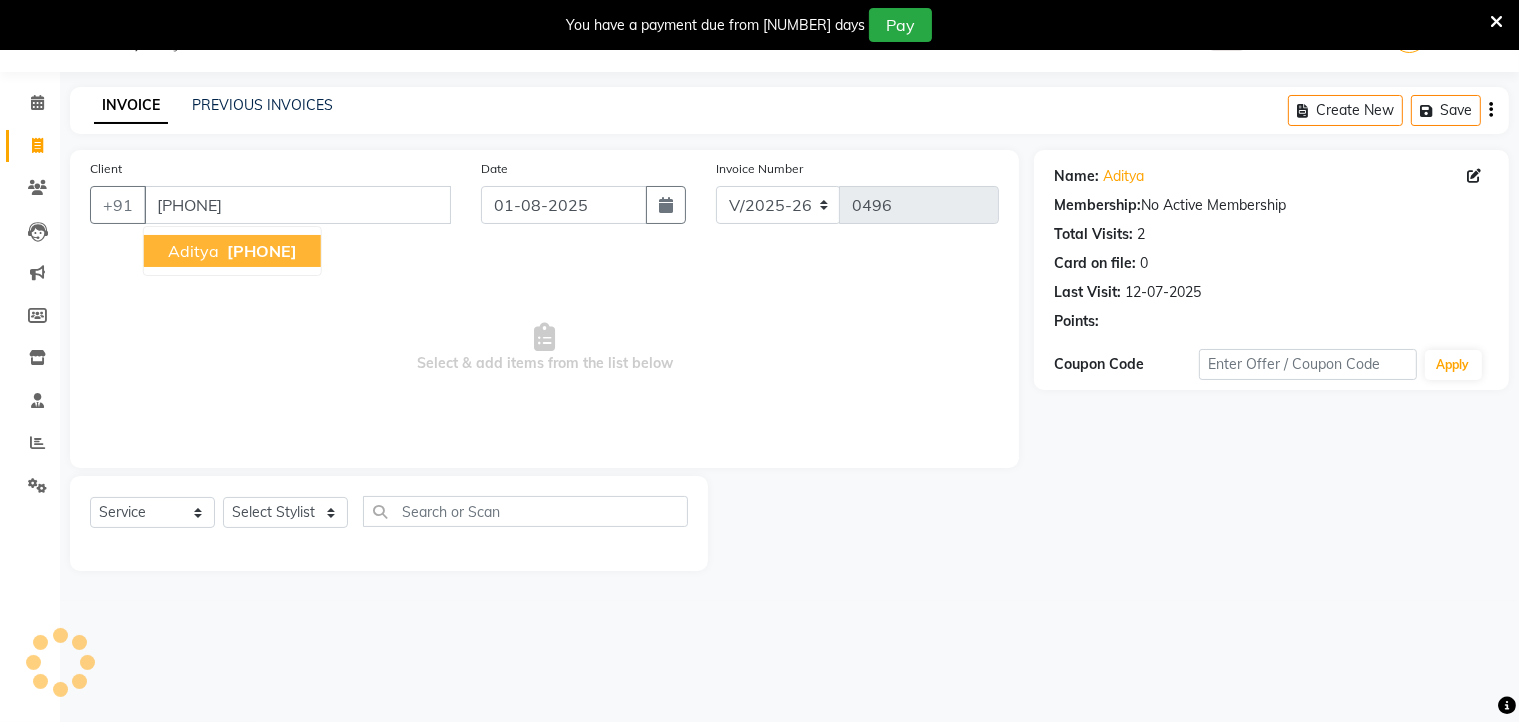 click on "[PHONE]" at bounding box center [262, 251] 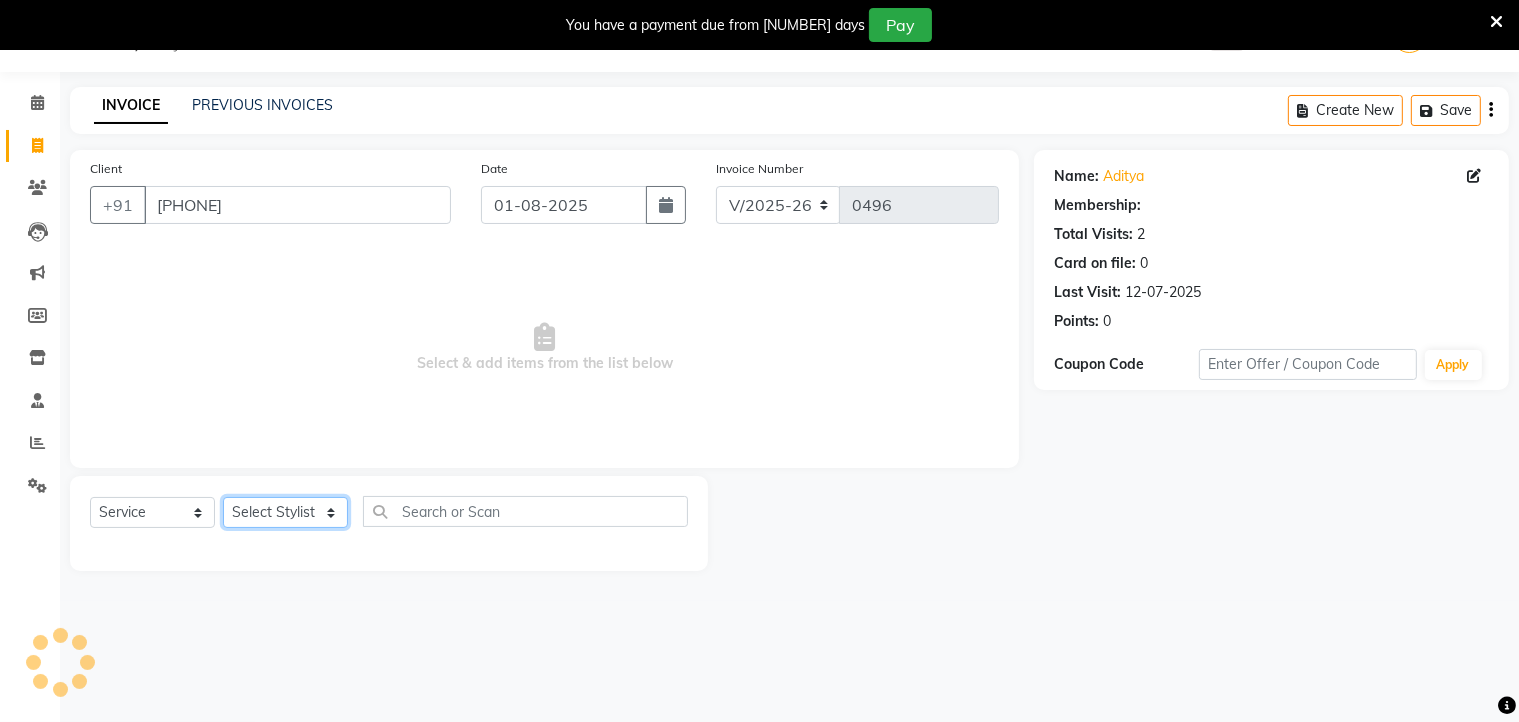 drag, startPoint x: 315, startPoint y: 515, endPoint x: 315, endPoint y: 528, distance: 13 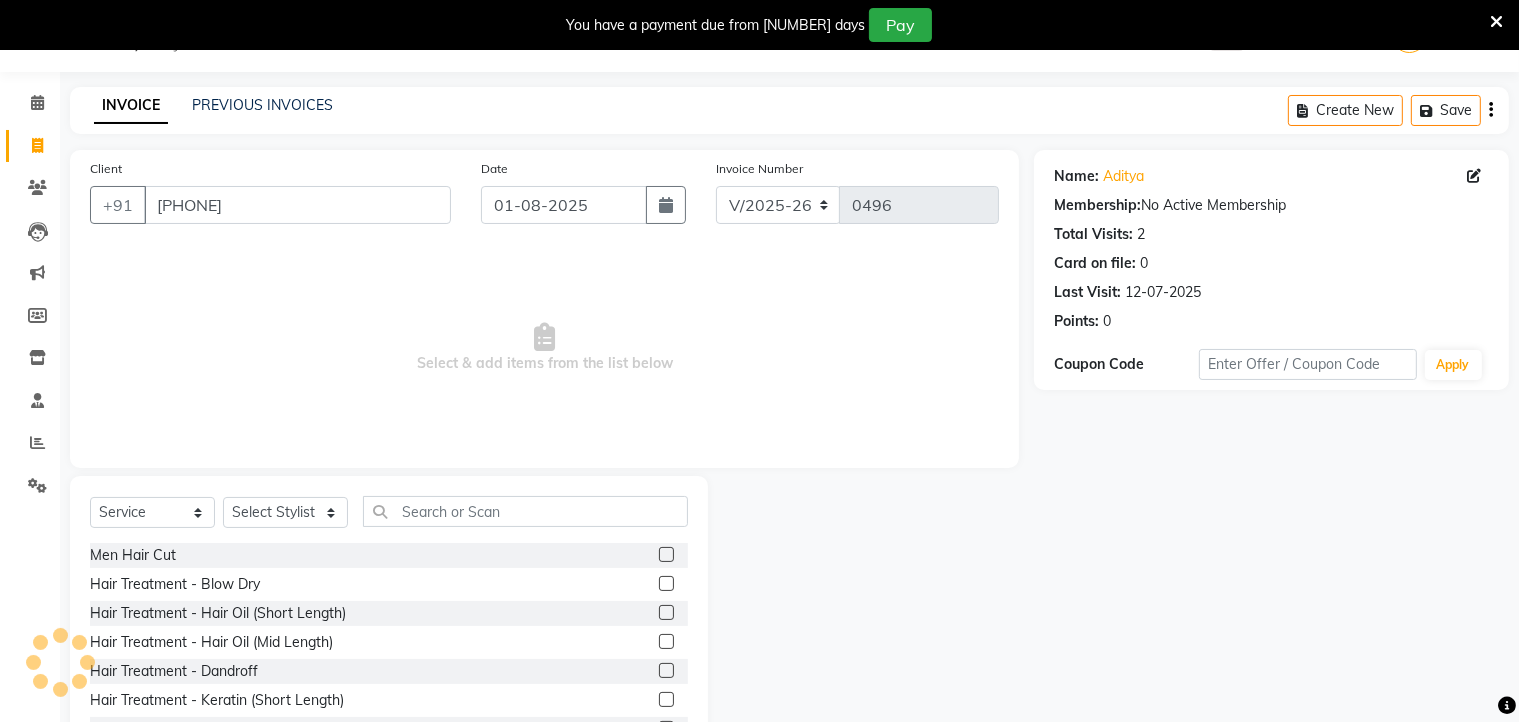 click 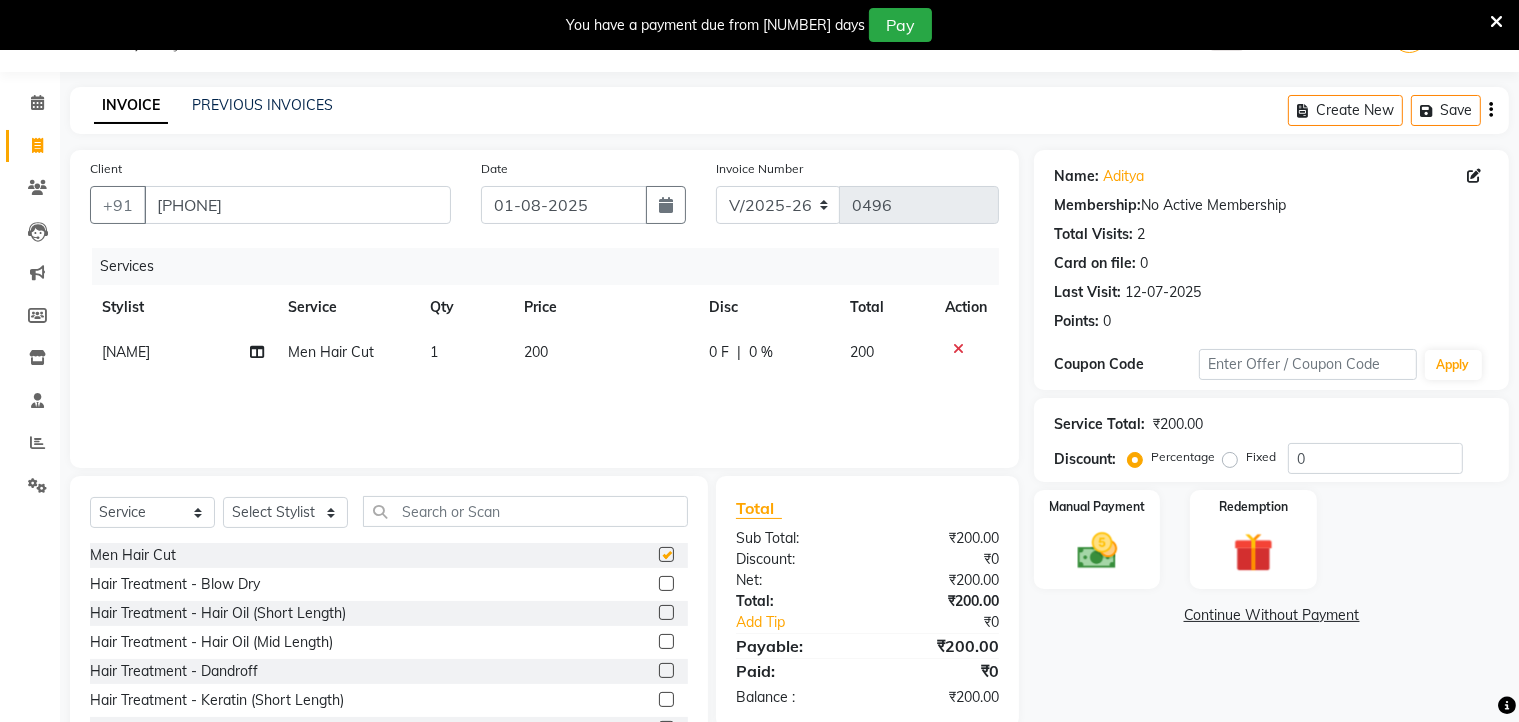 checkbox on "false" 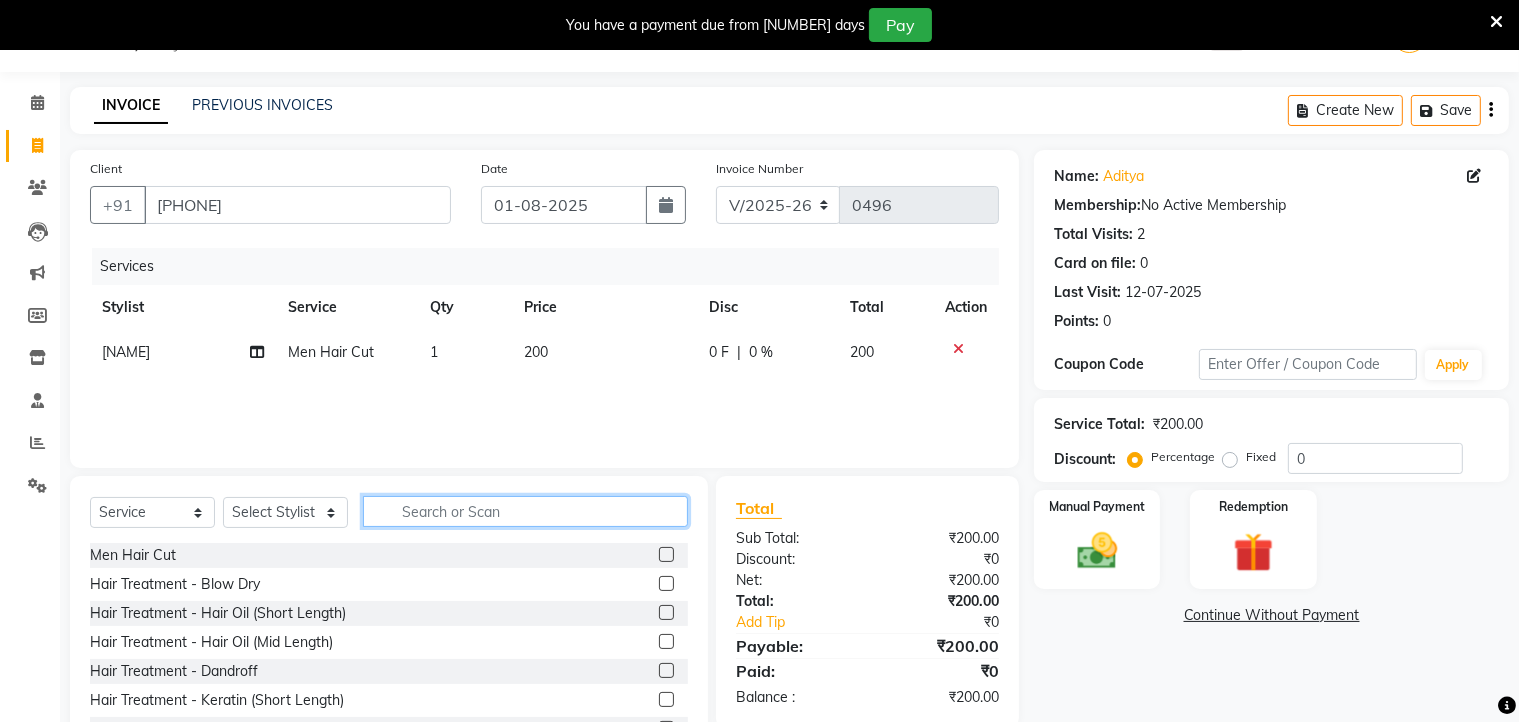 click 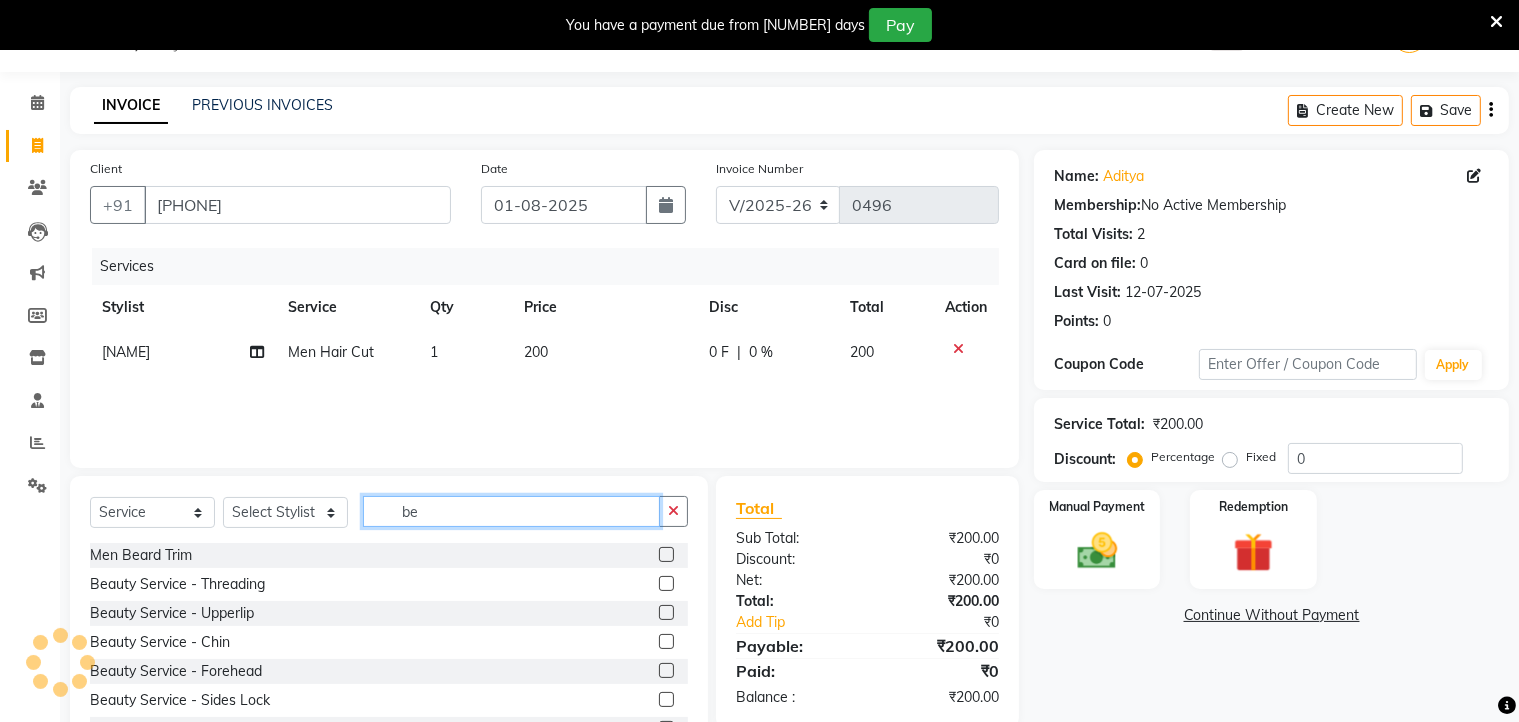 type on "be" 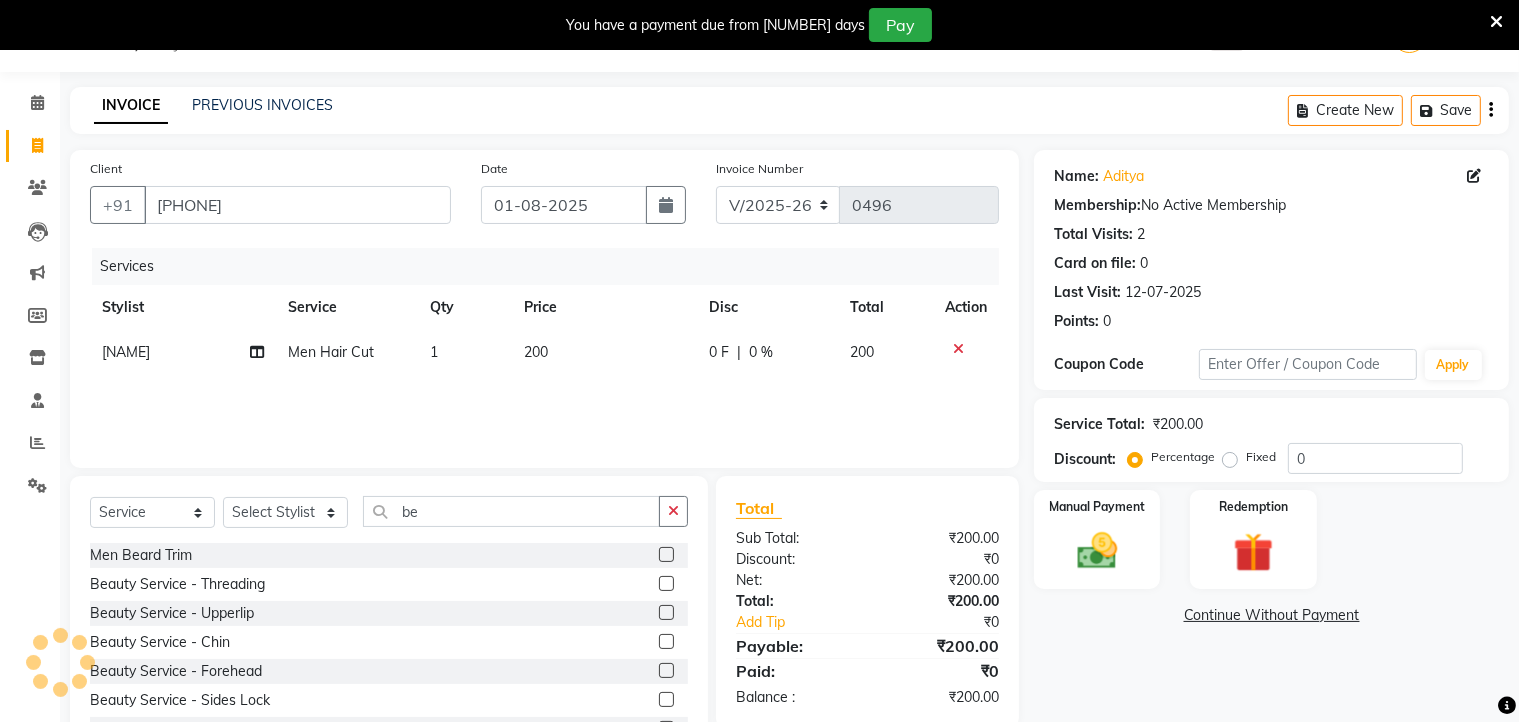 click 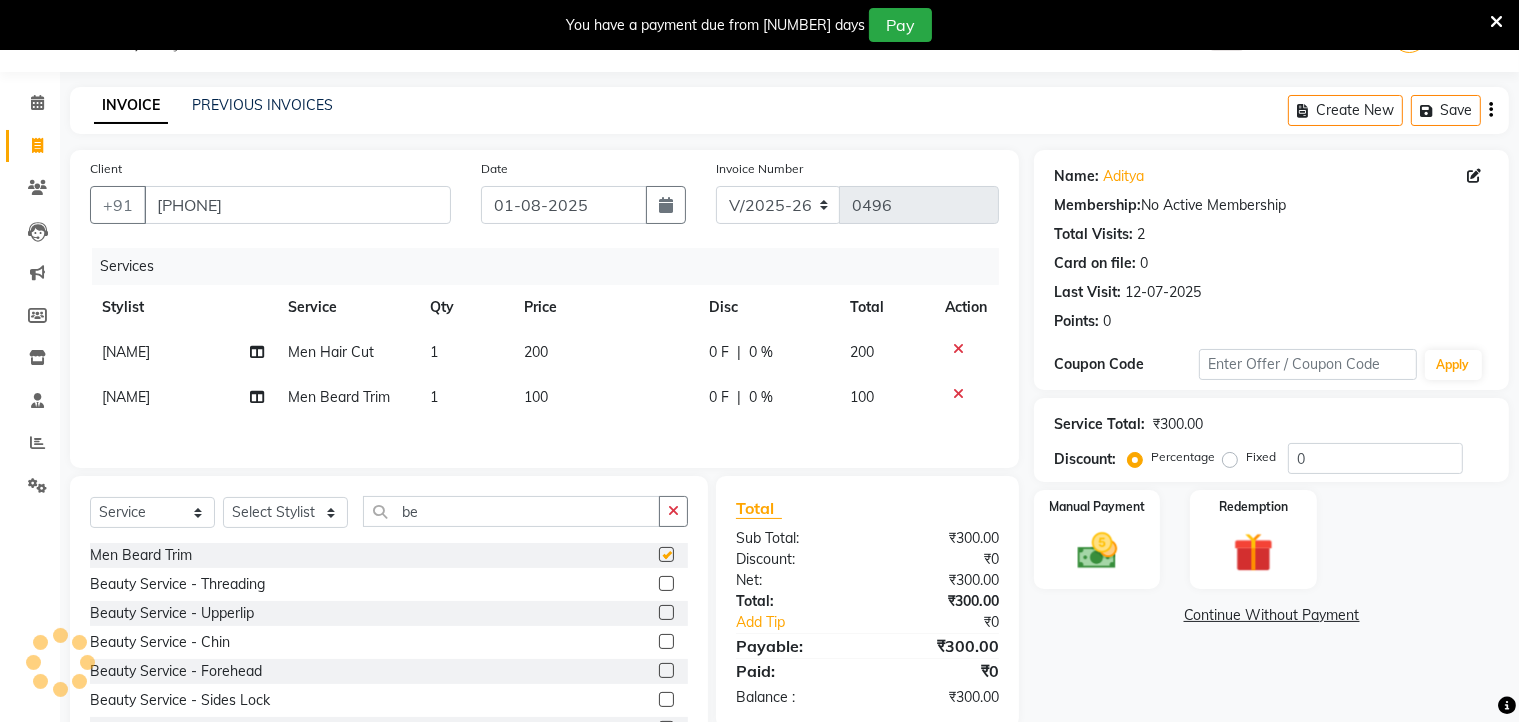 checkbox on "false" 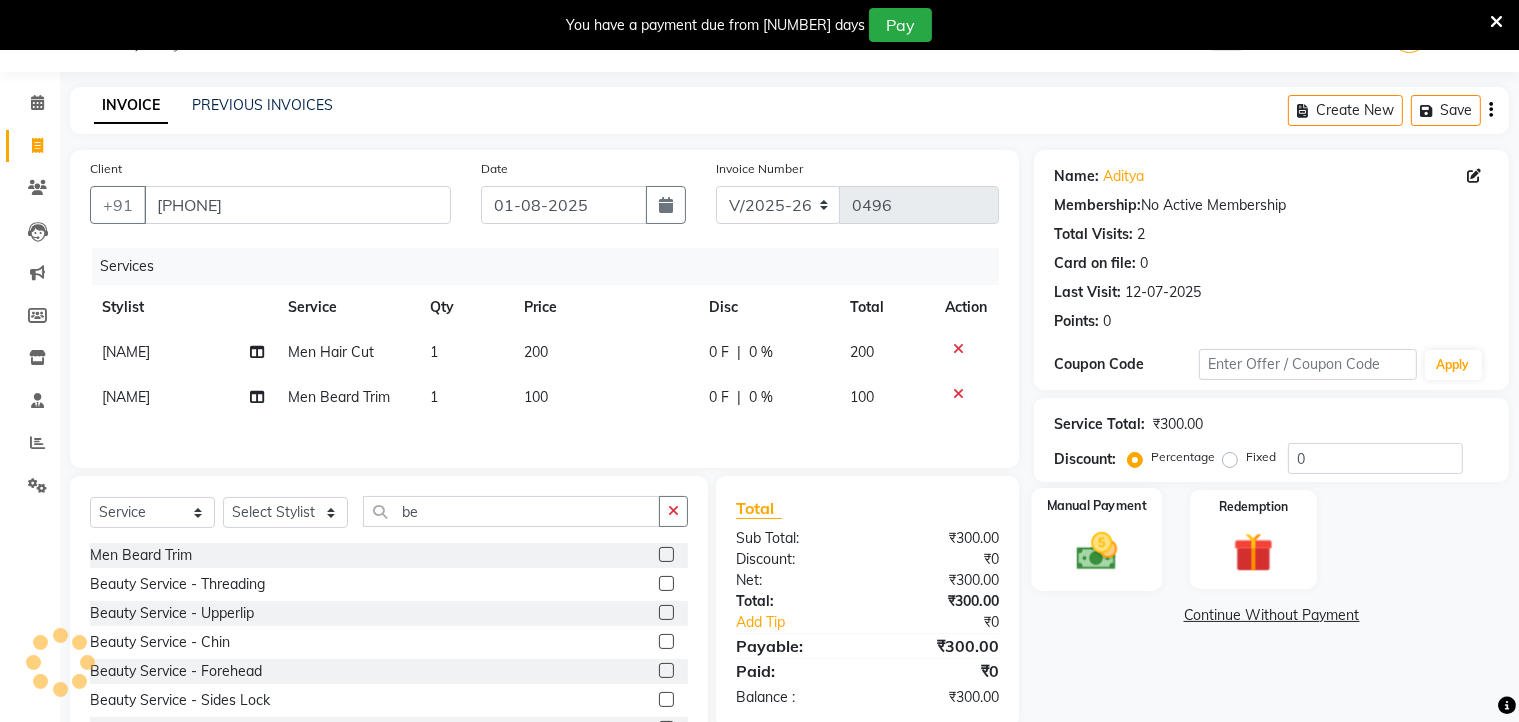click 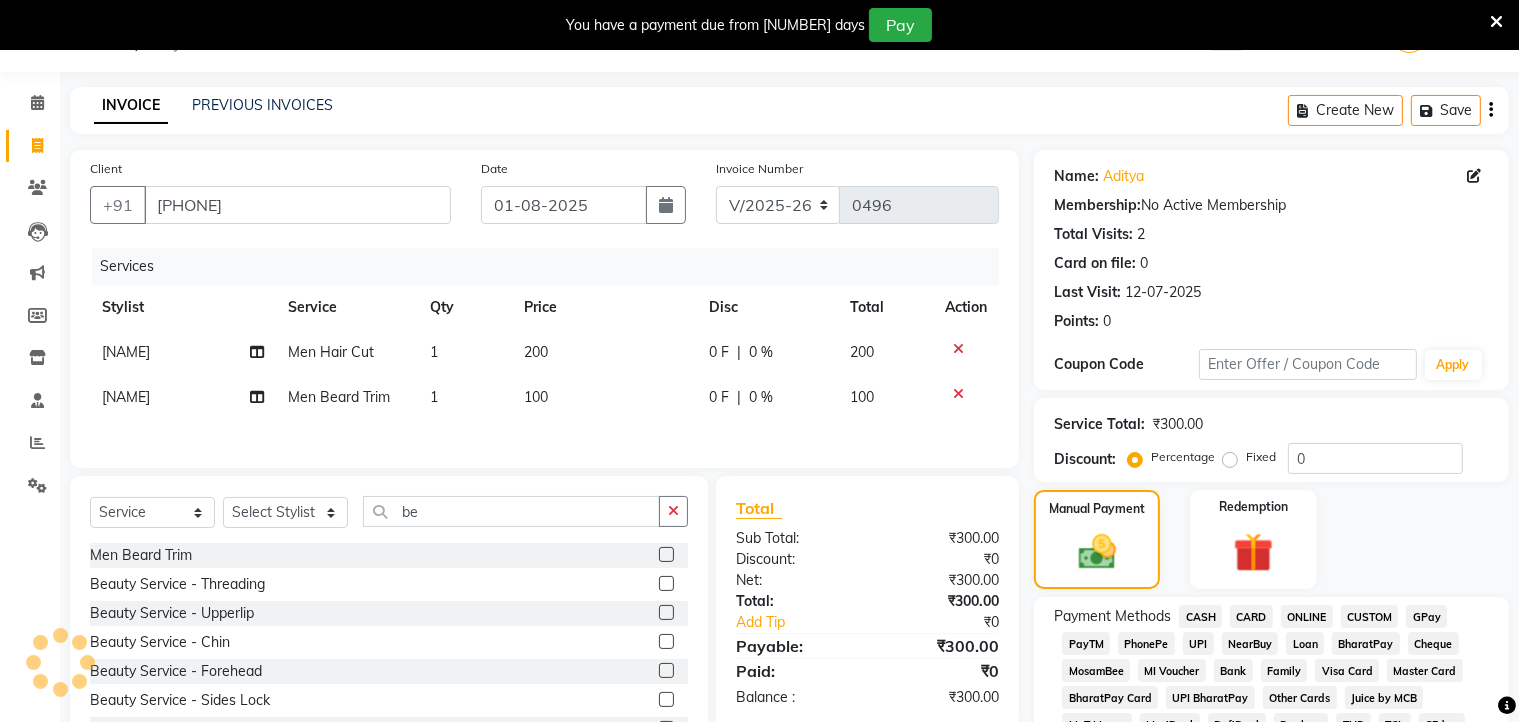 click on "ONLINE" 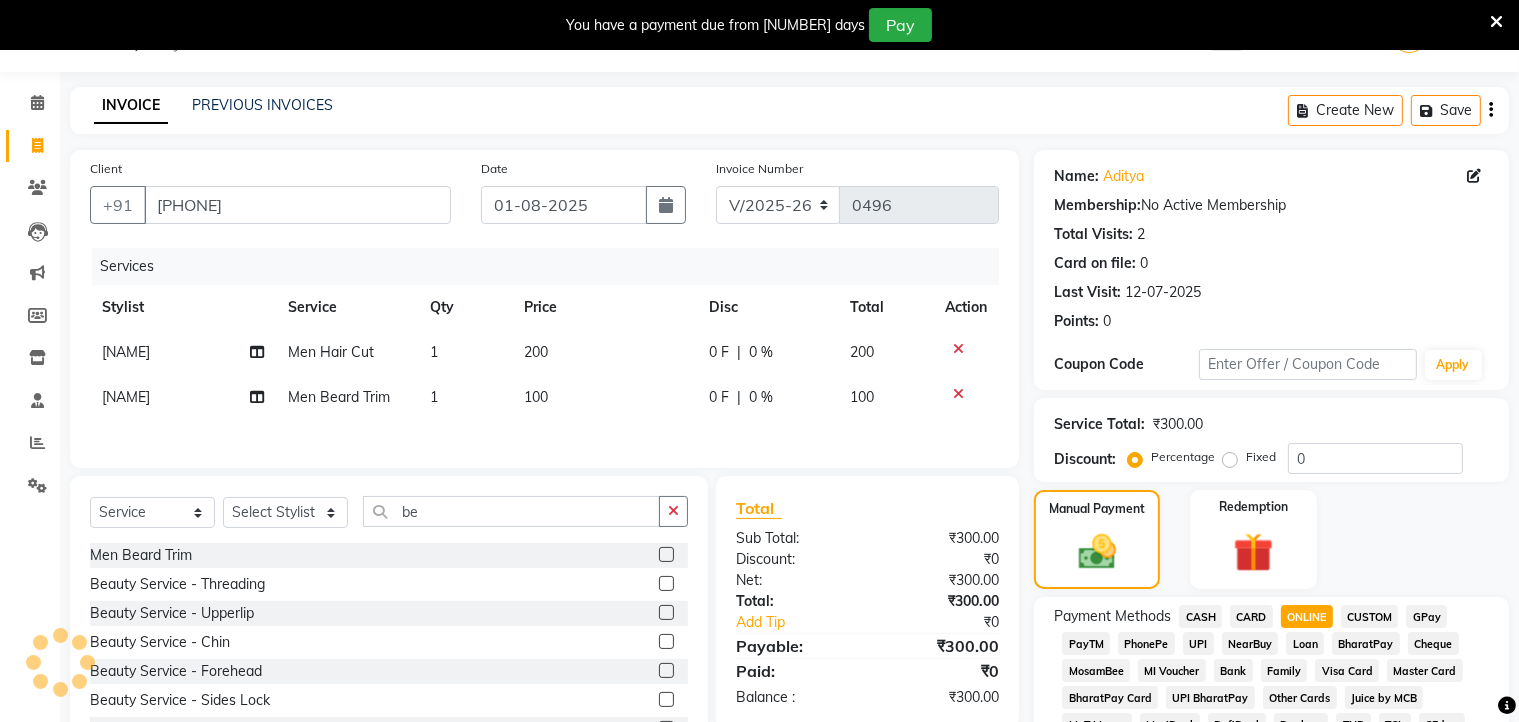scroll, scrollTop: 752, scrollLeft: 0, axis: vertical 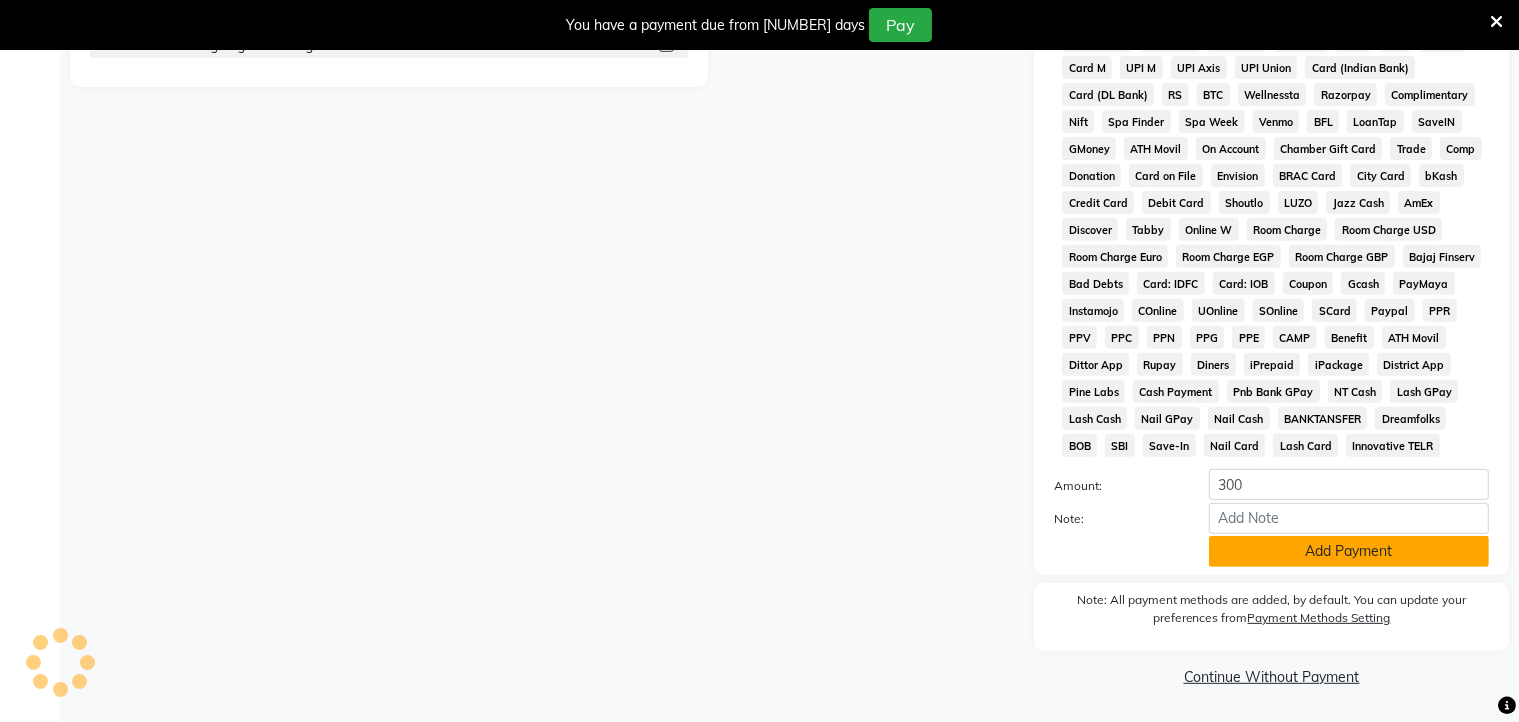 click on "Add Payment" 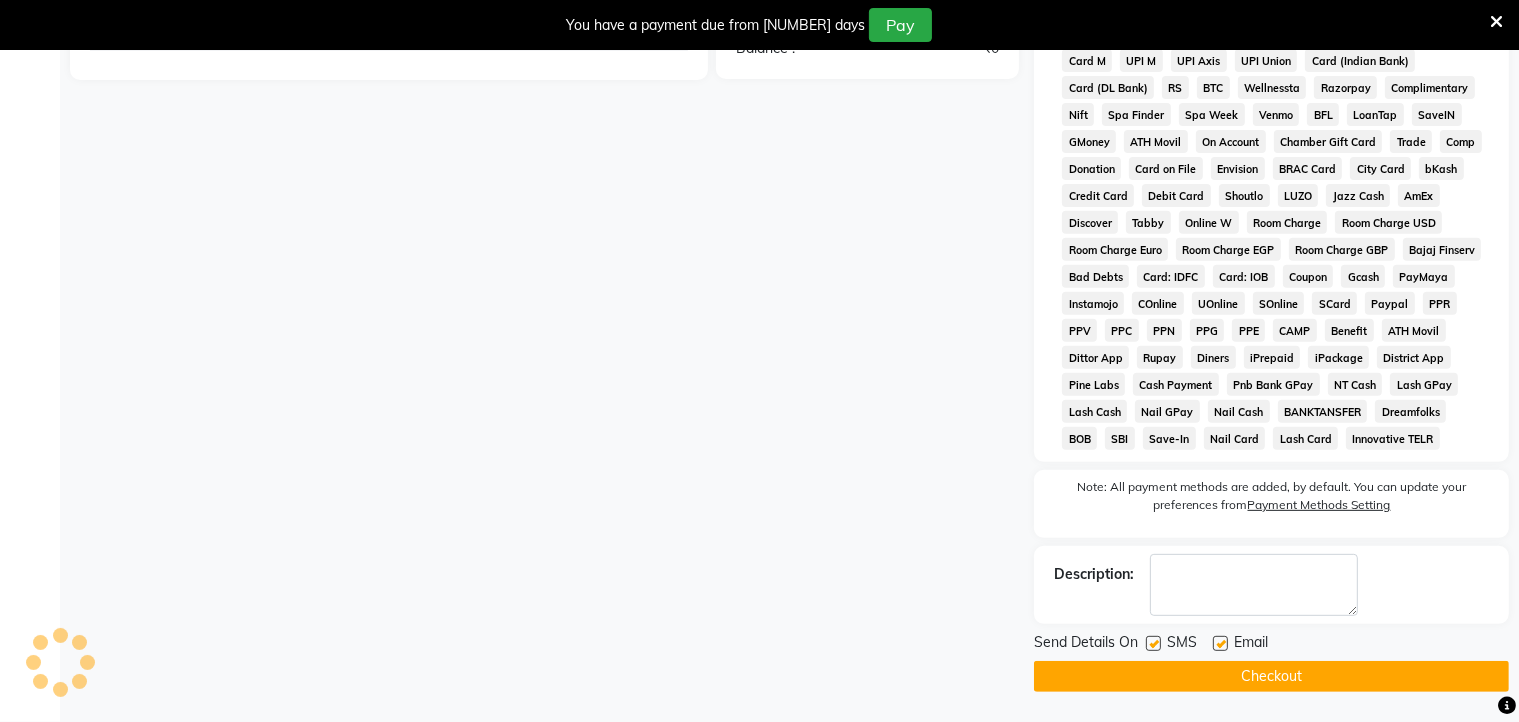 click on "Checkout" 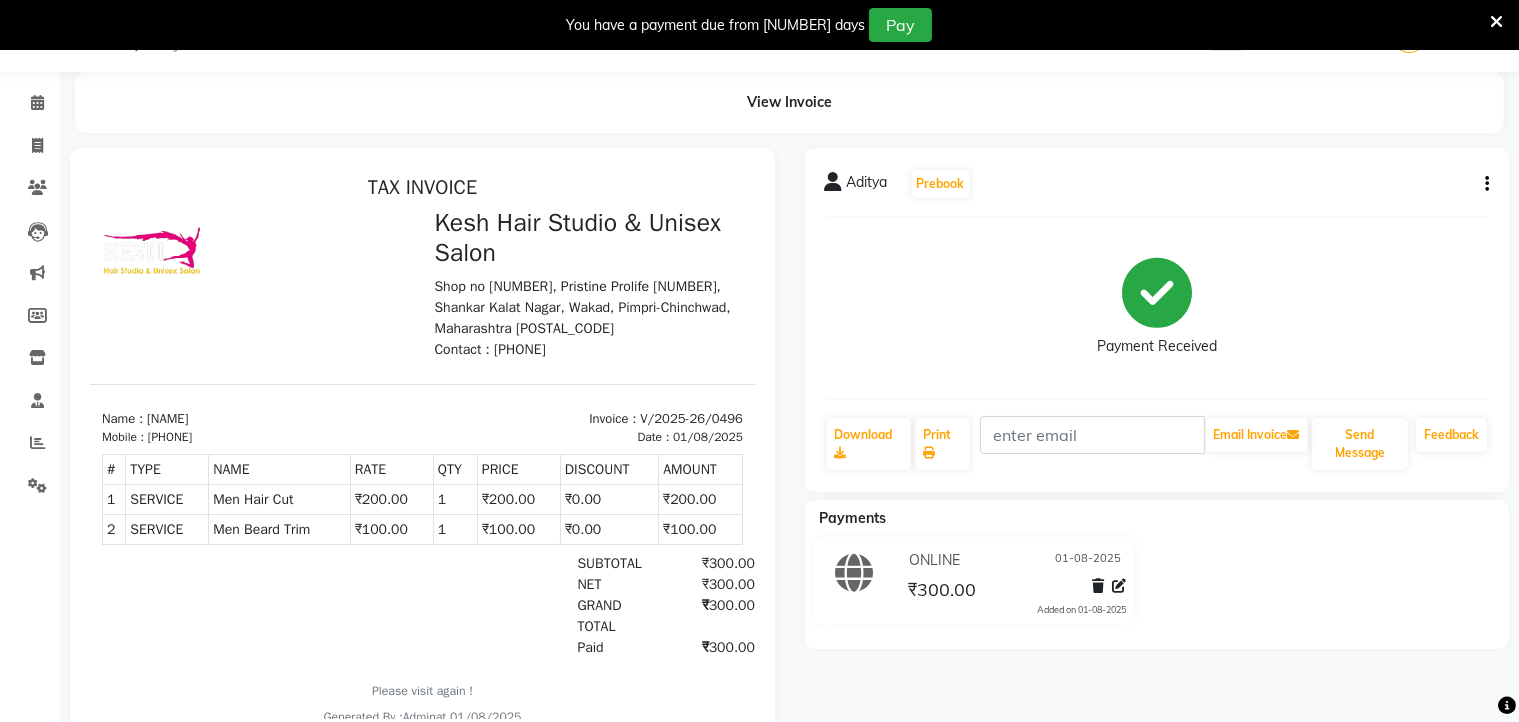 scroll, scrollTop: 119, scrollLeft: 0, axis: vertical 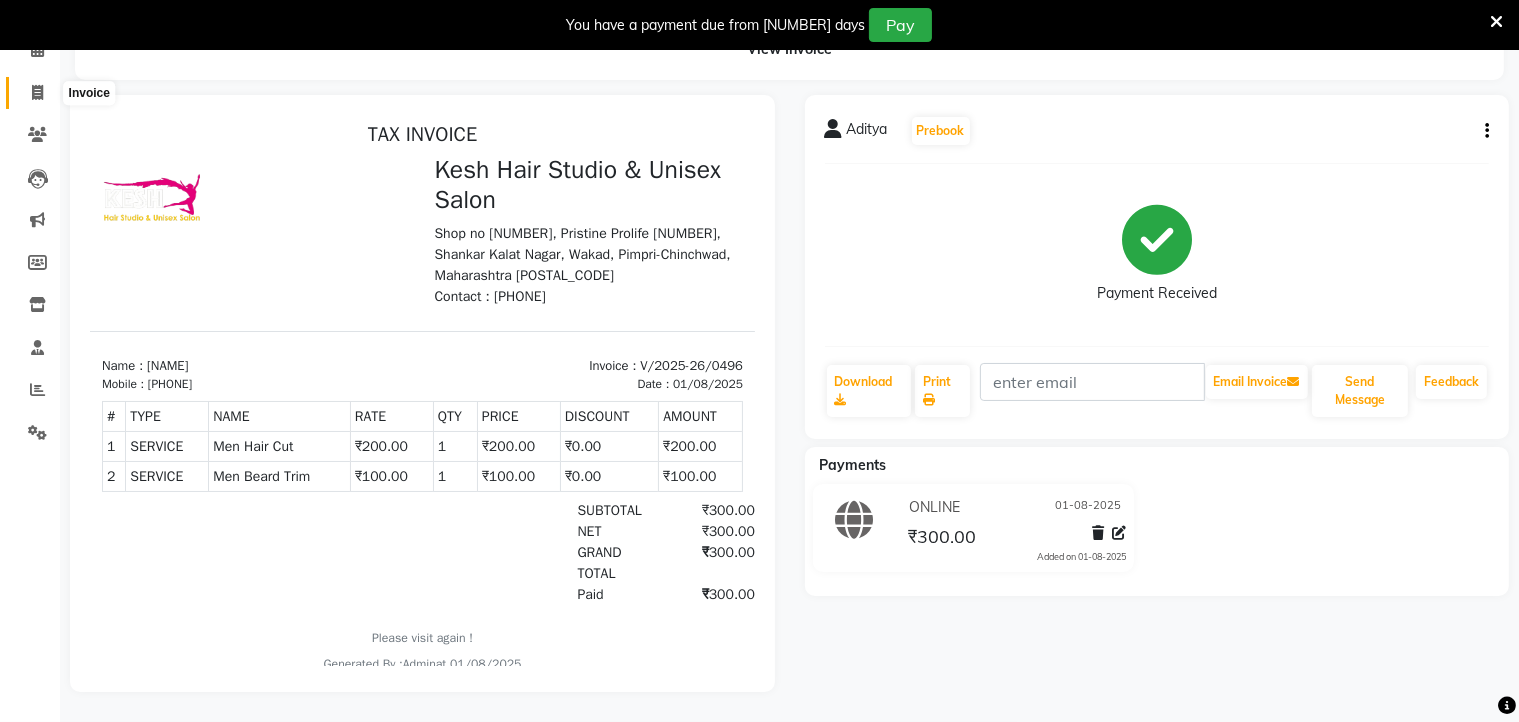 click 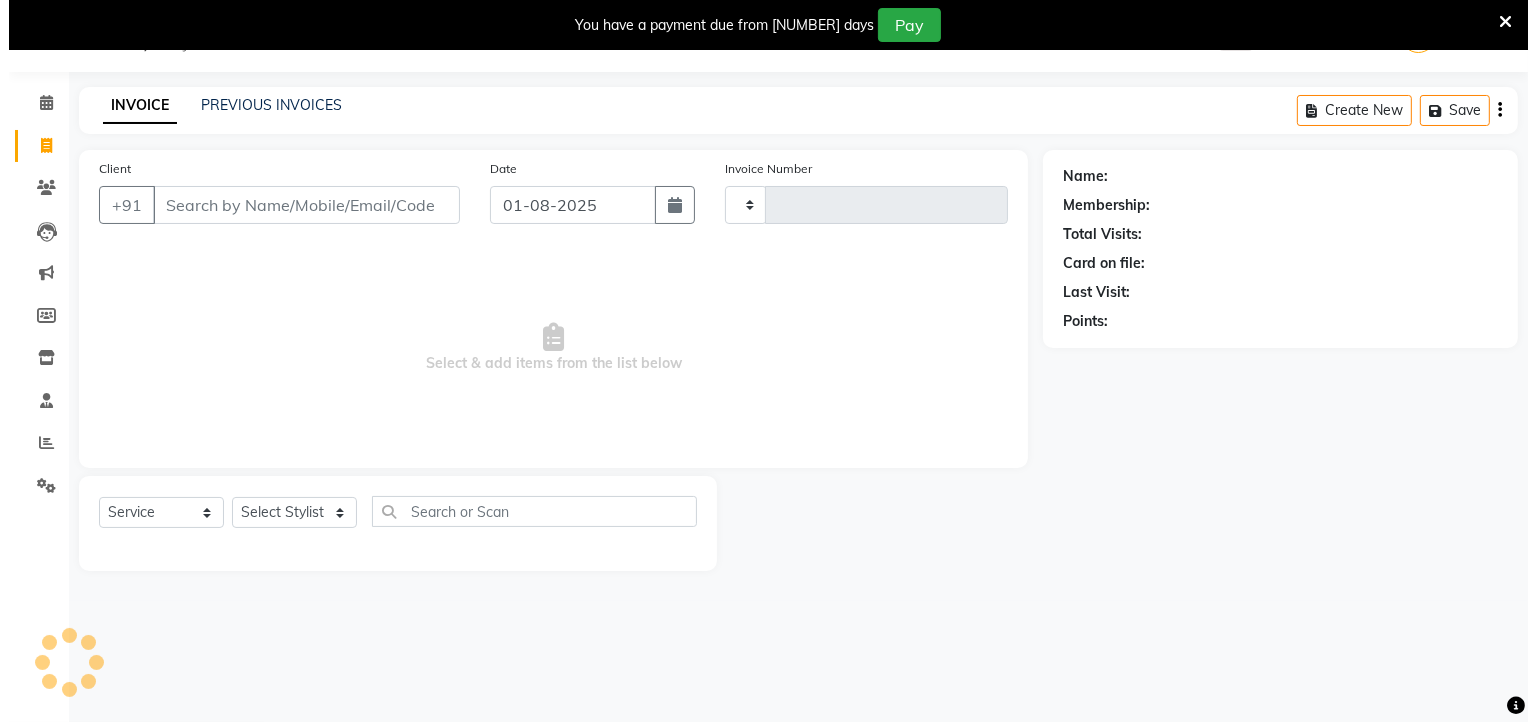 scroll, scrollTop: 50, scrollLeft: 0, axis: vertical 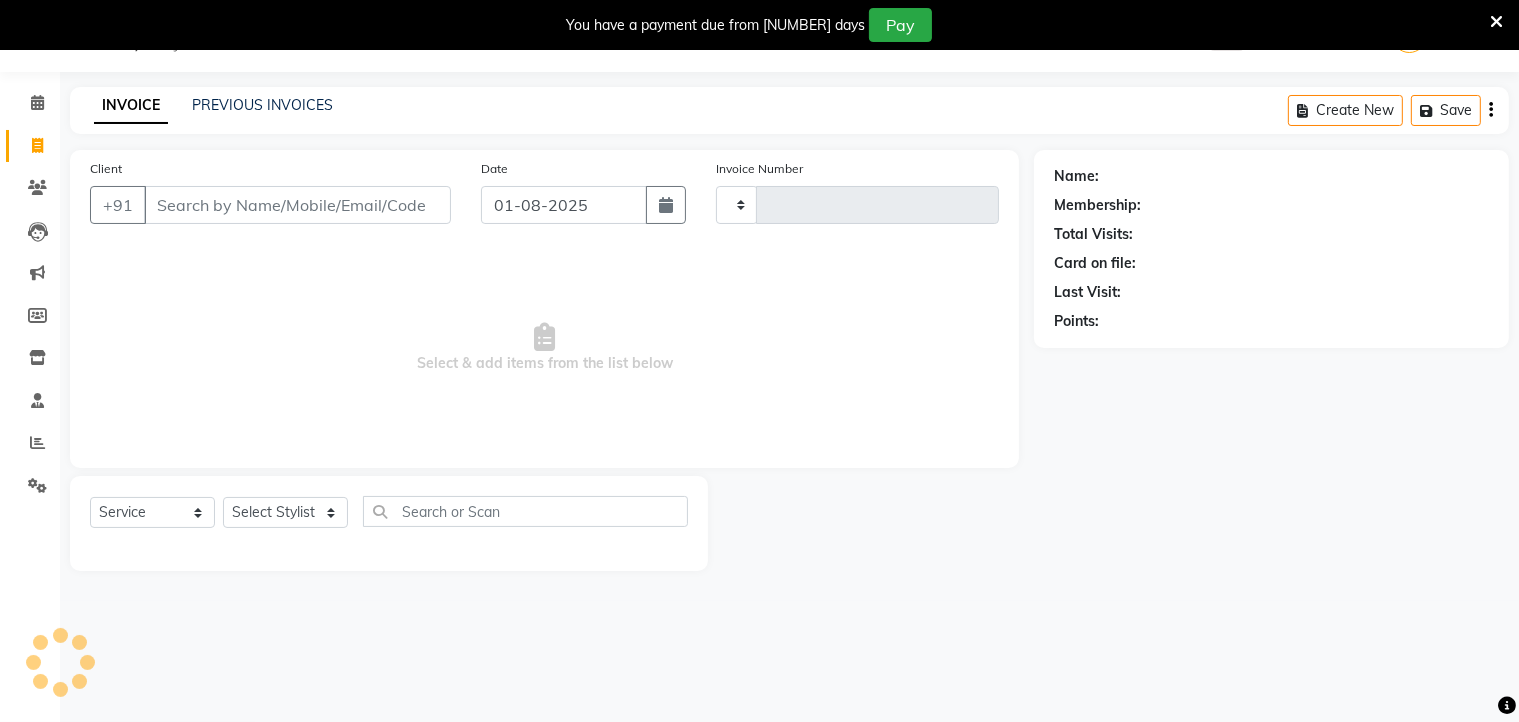 type on "0497" 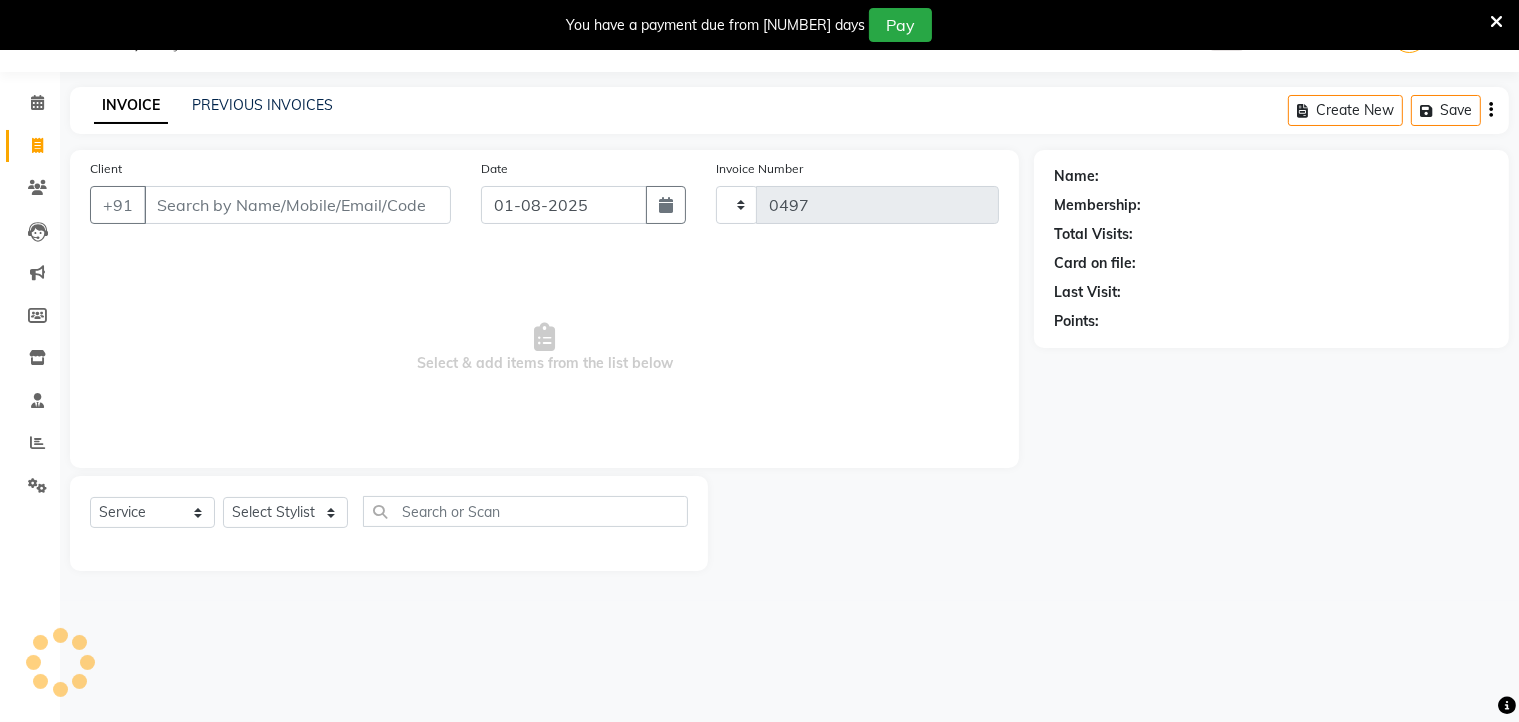 select on "5431" 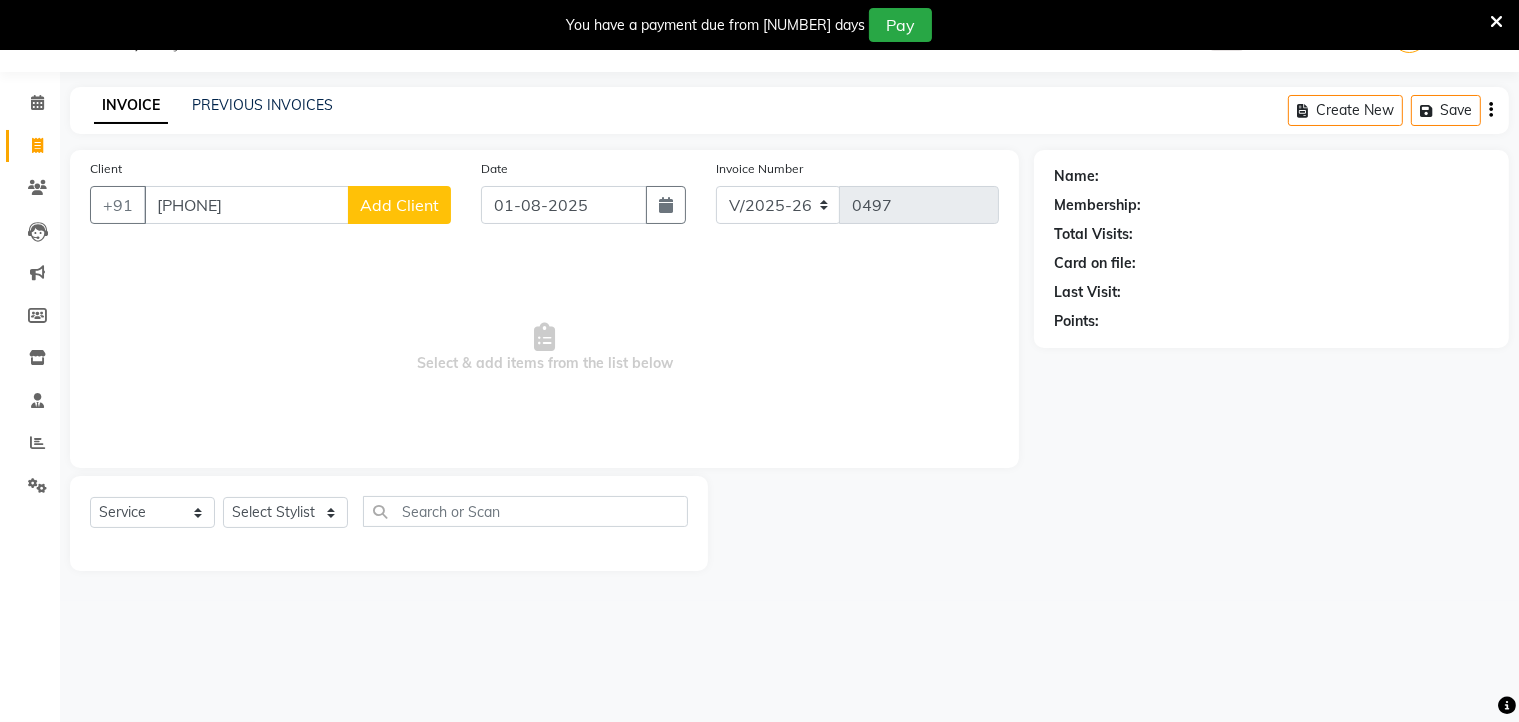 type on "[PHONE]" 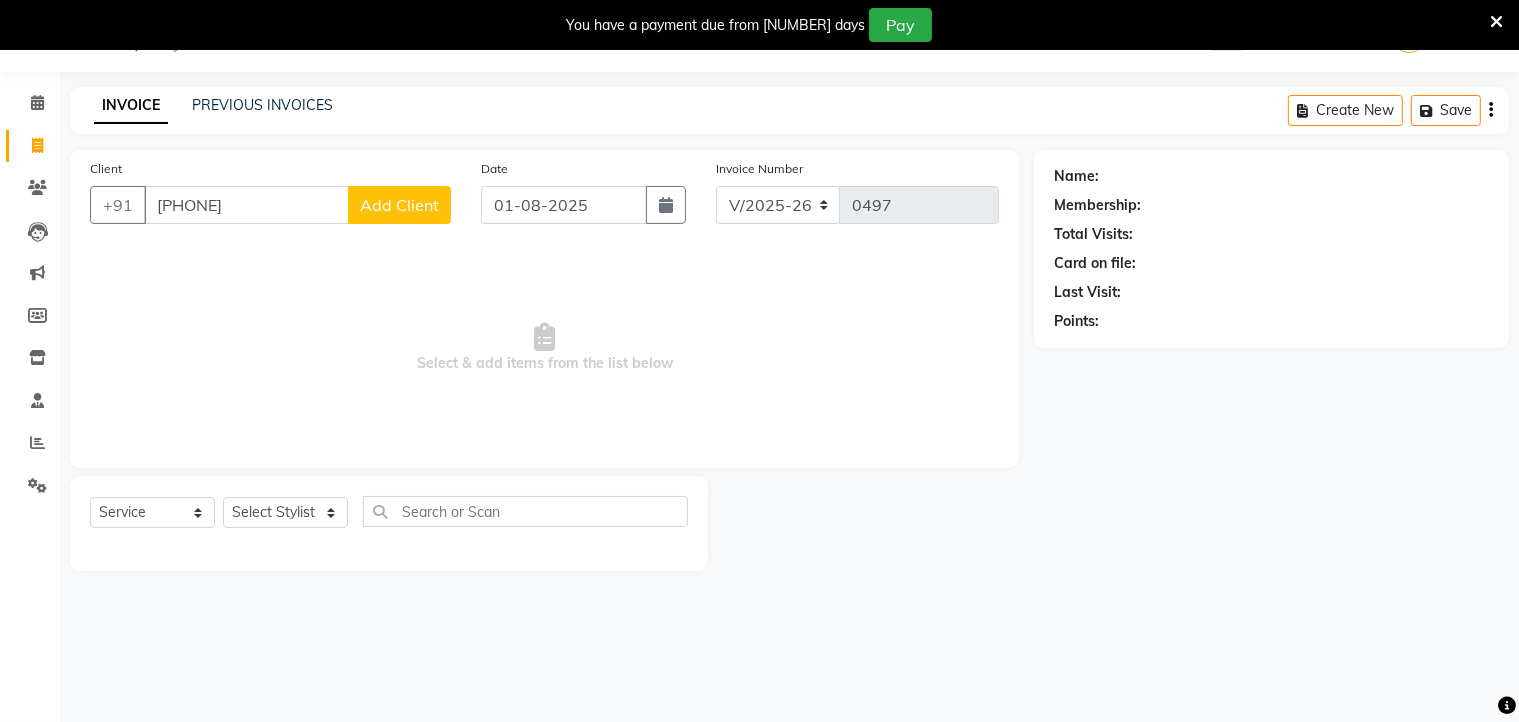 click on "Add Client" 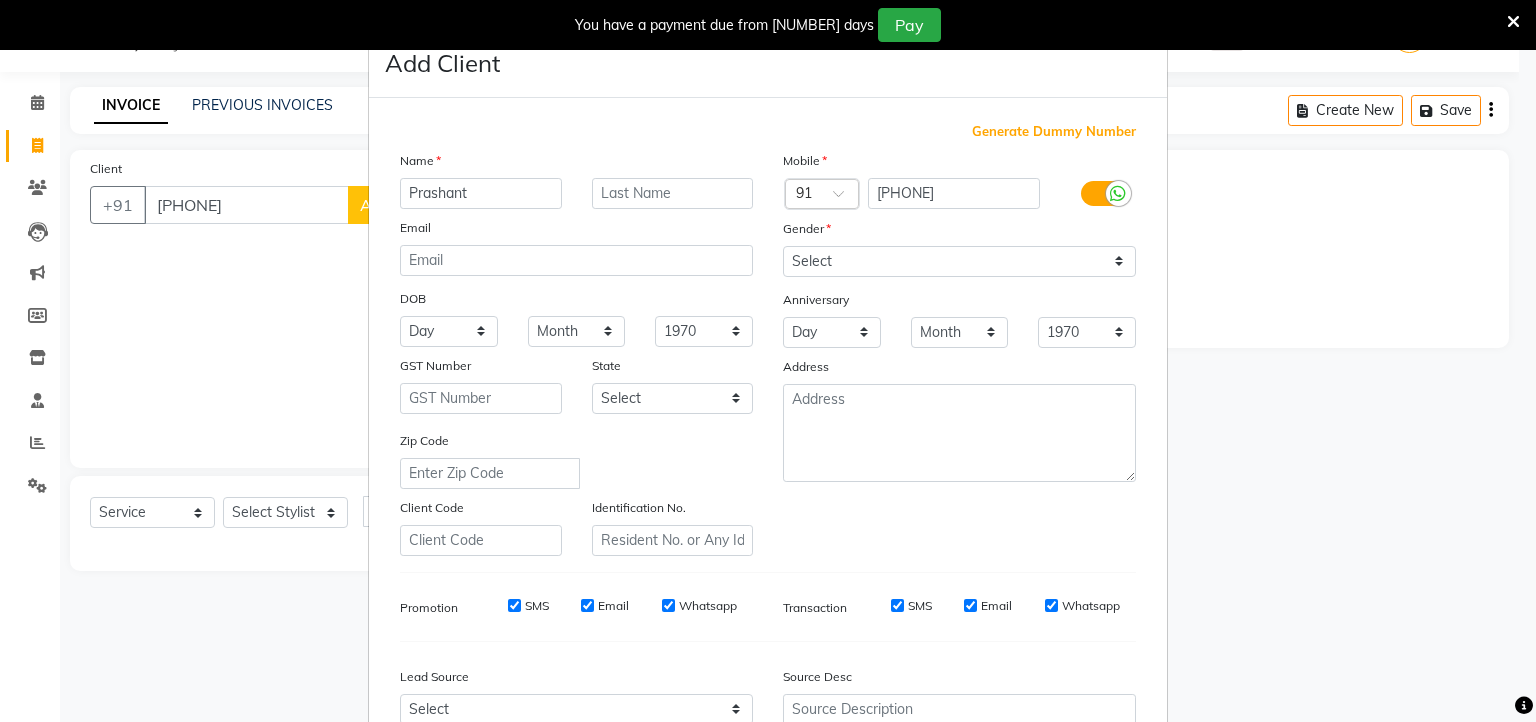 type on "Prashant" 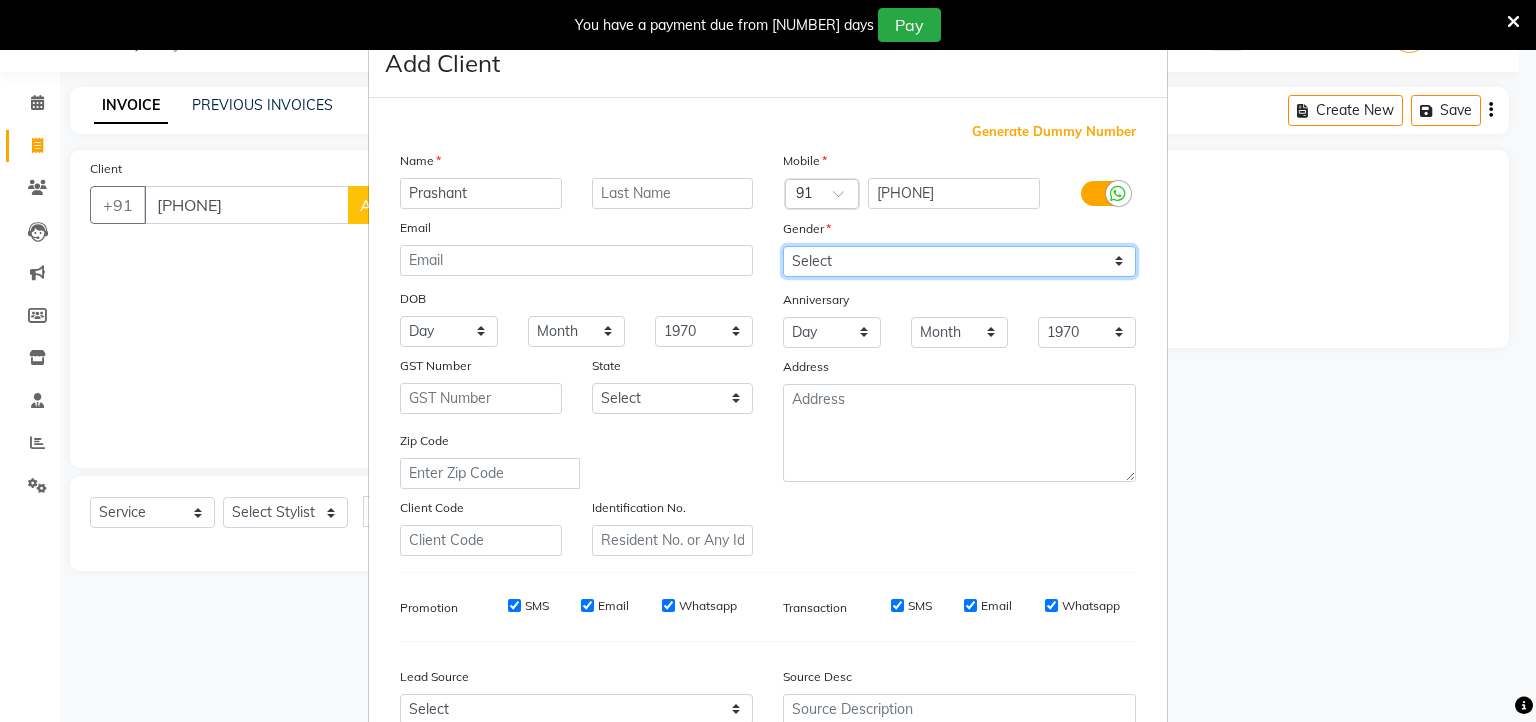 click on "Select Male Female Other Prefer Not To Say" at bounding box center (959, 261) 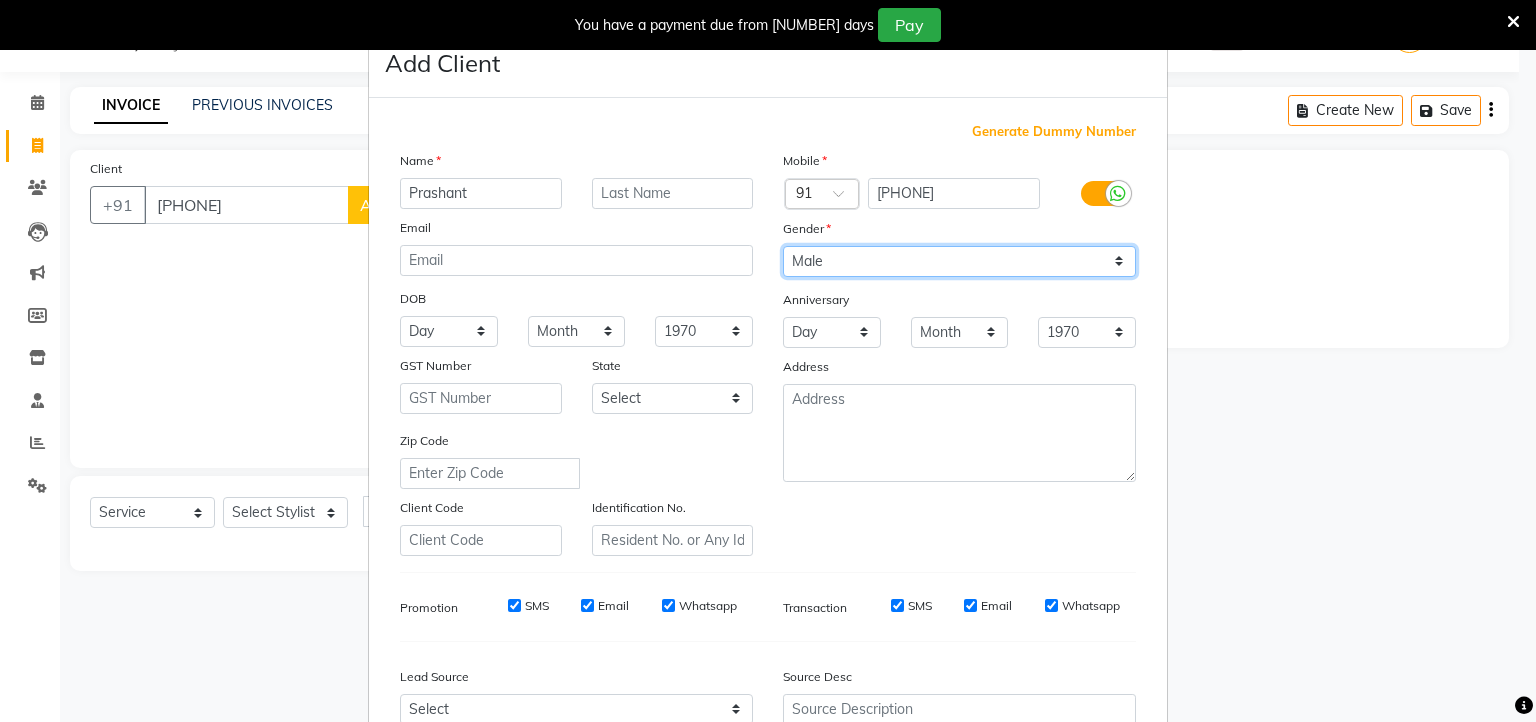 click on "Select Male Female Other Prefer Not To Say" at bounding box center [959, 261] 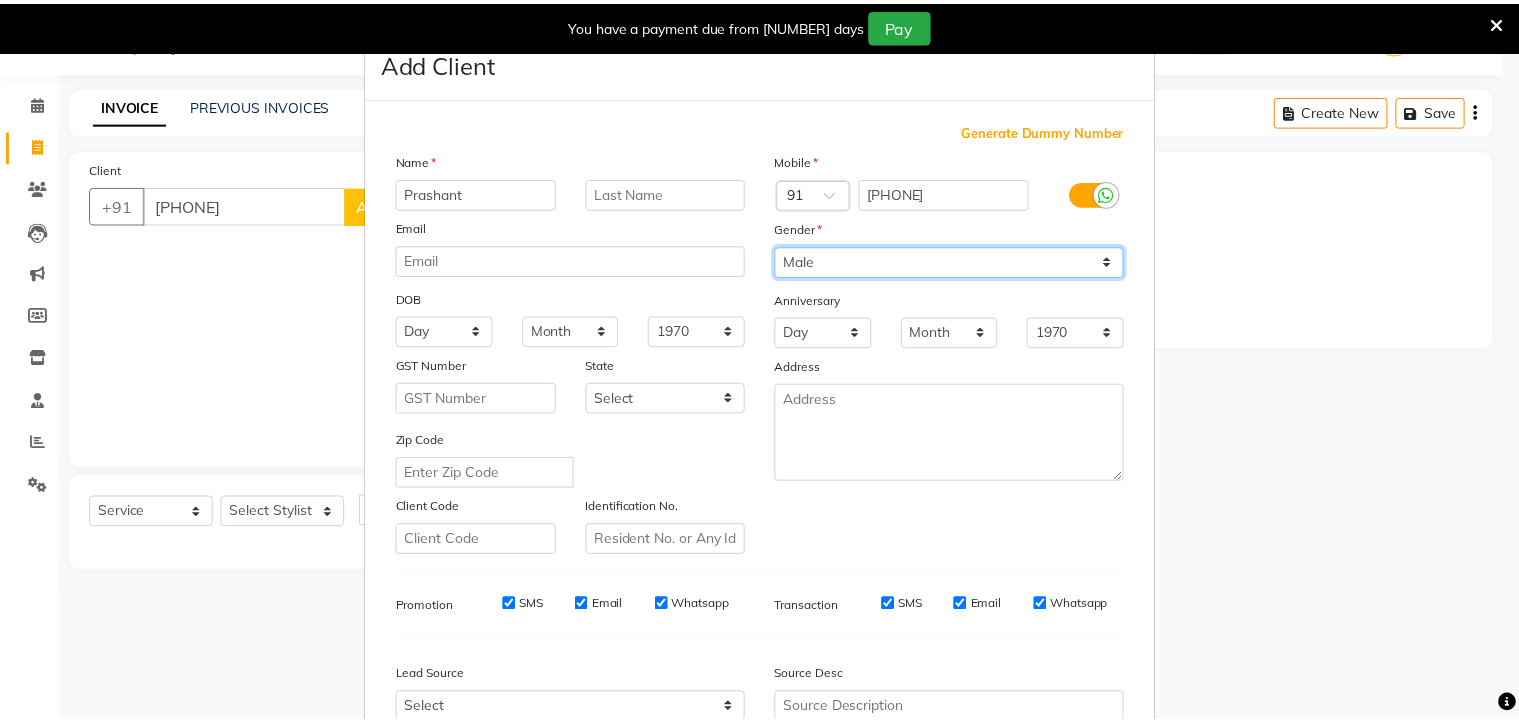 scroll, scrollTop: 212, scrollLeft: 0, axis: vertical 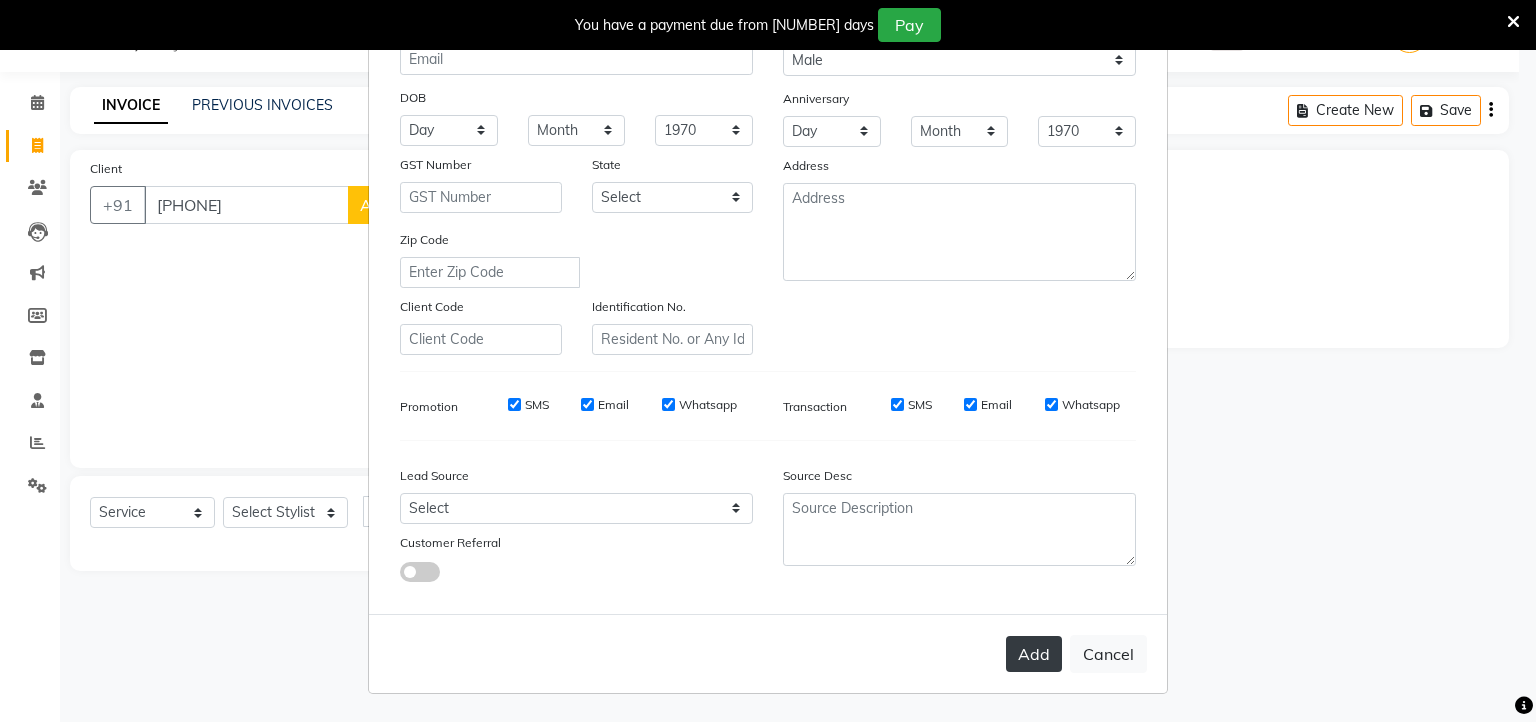 click on "Add" at bounding box center [1034, 654] 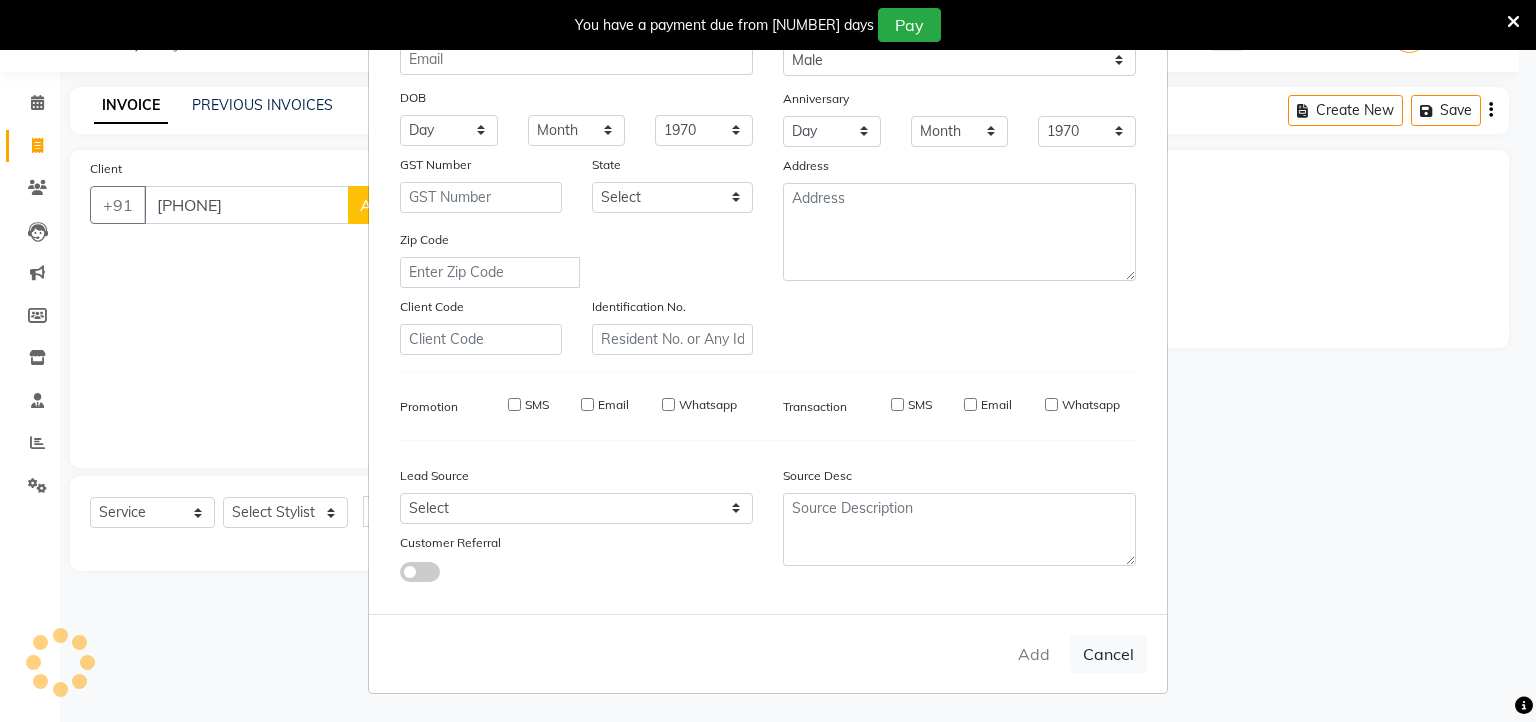 type 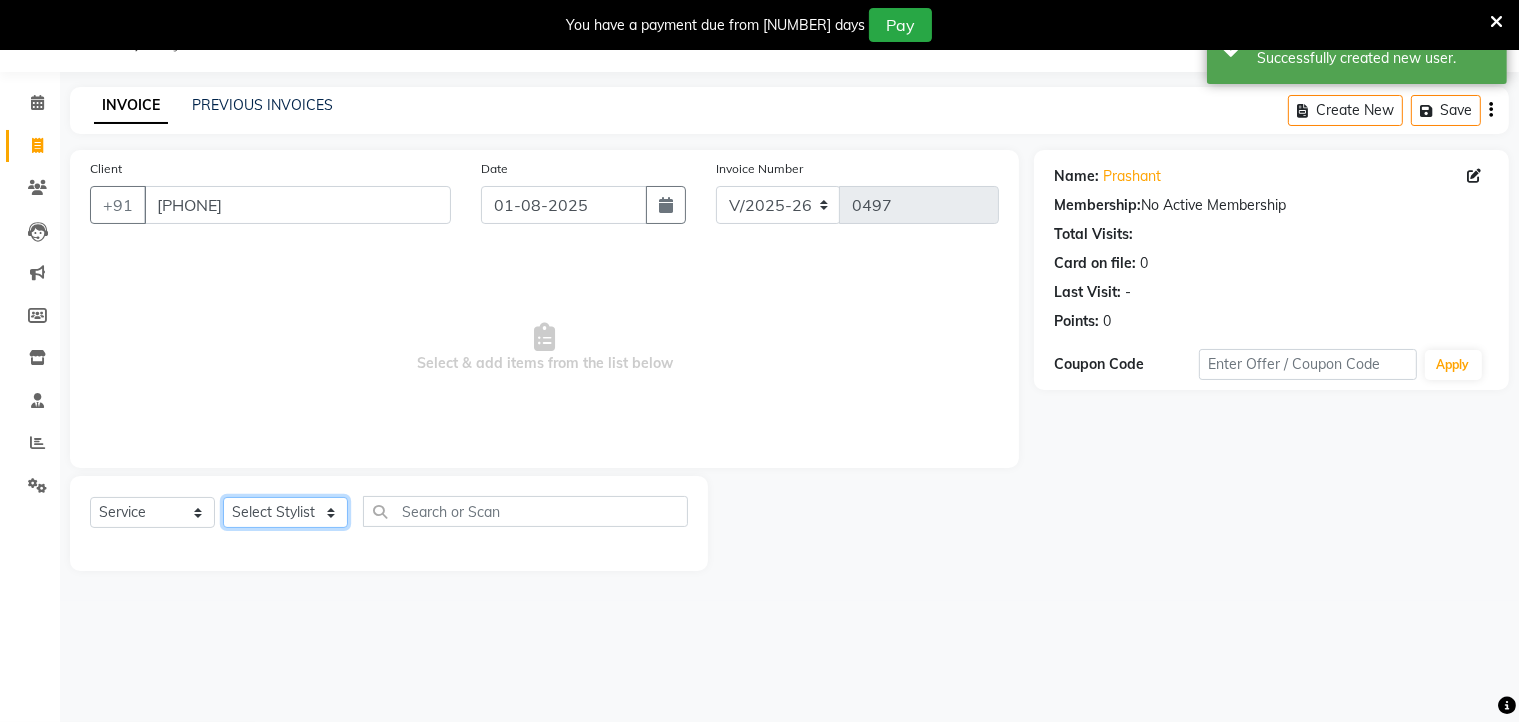 click on "Select Stylist [NAME] [NAME] [NAME] [NAME] [NAME] [NAME] [NAME]" 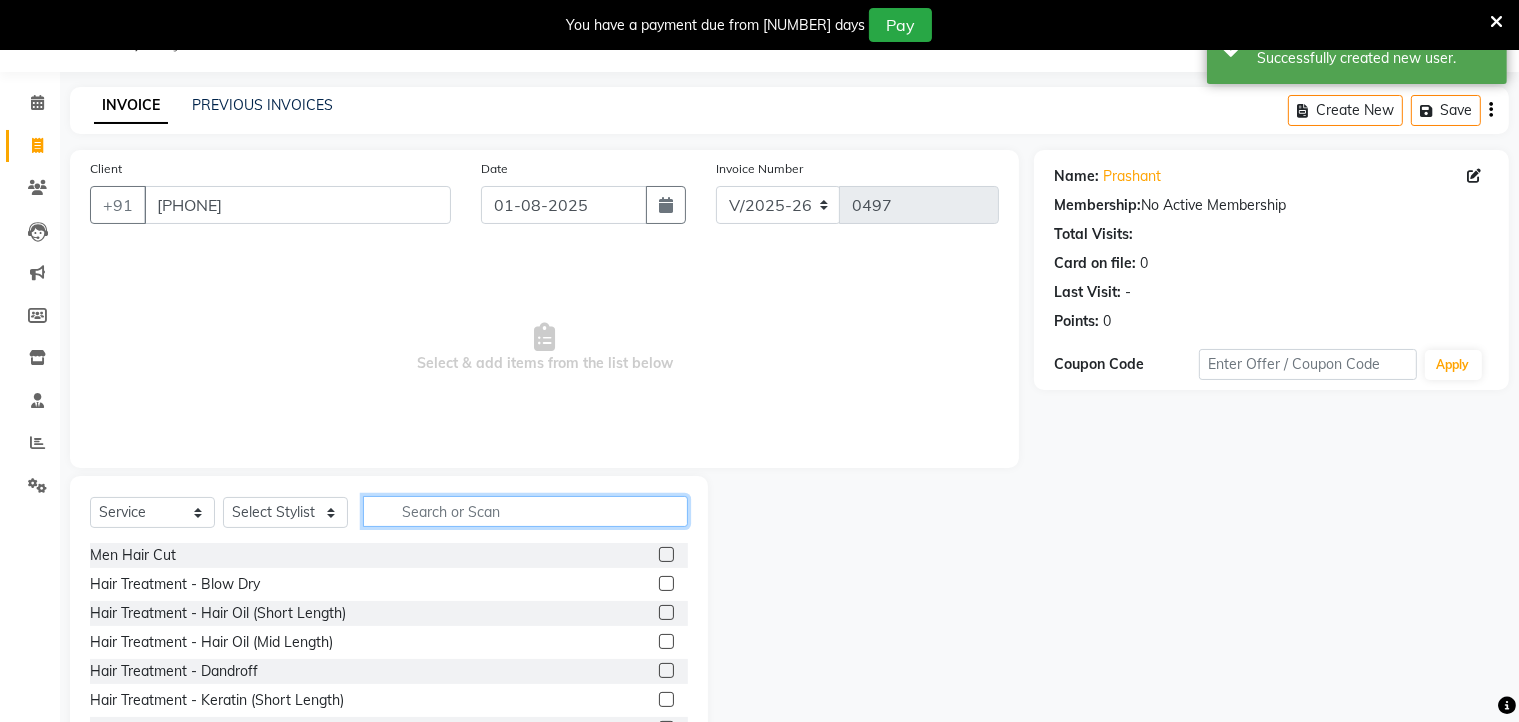 click 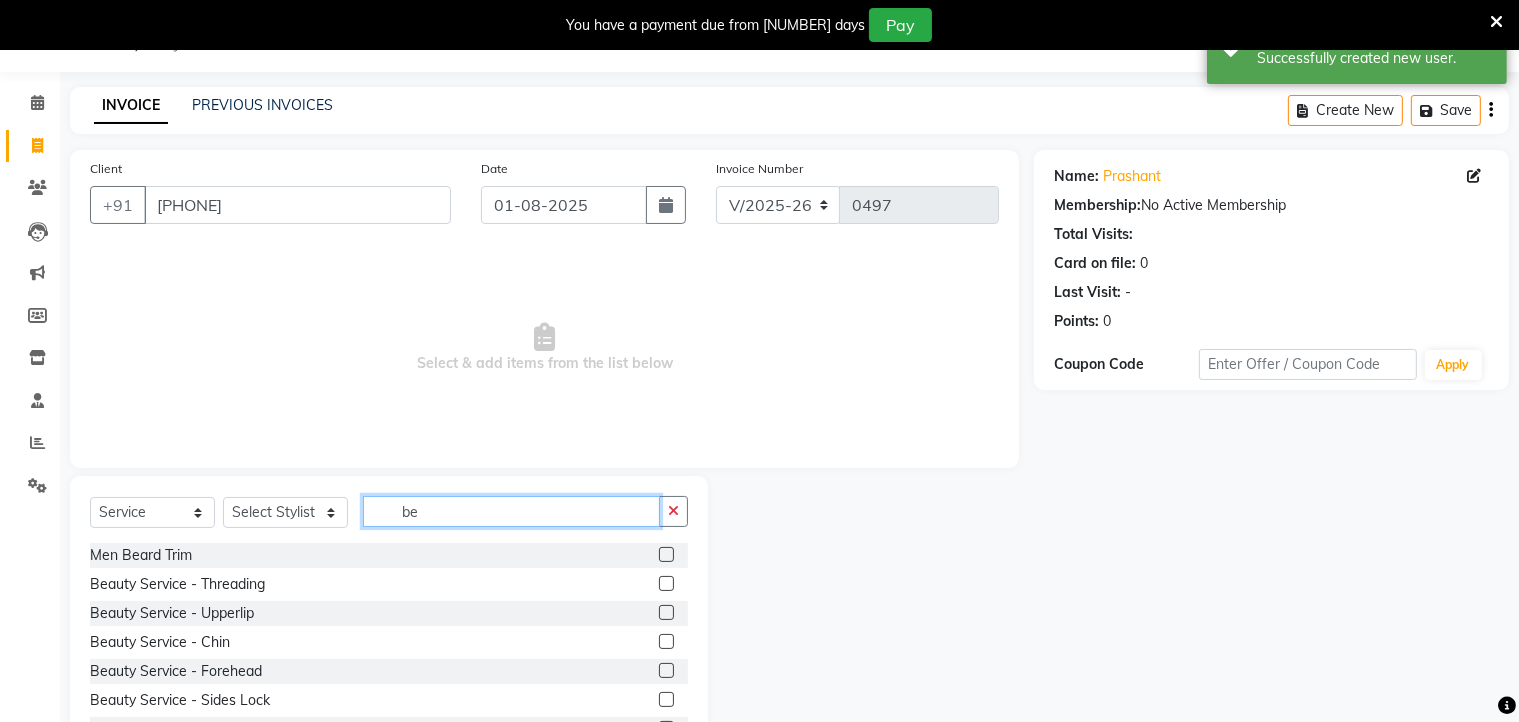 type on "be" 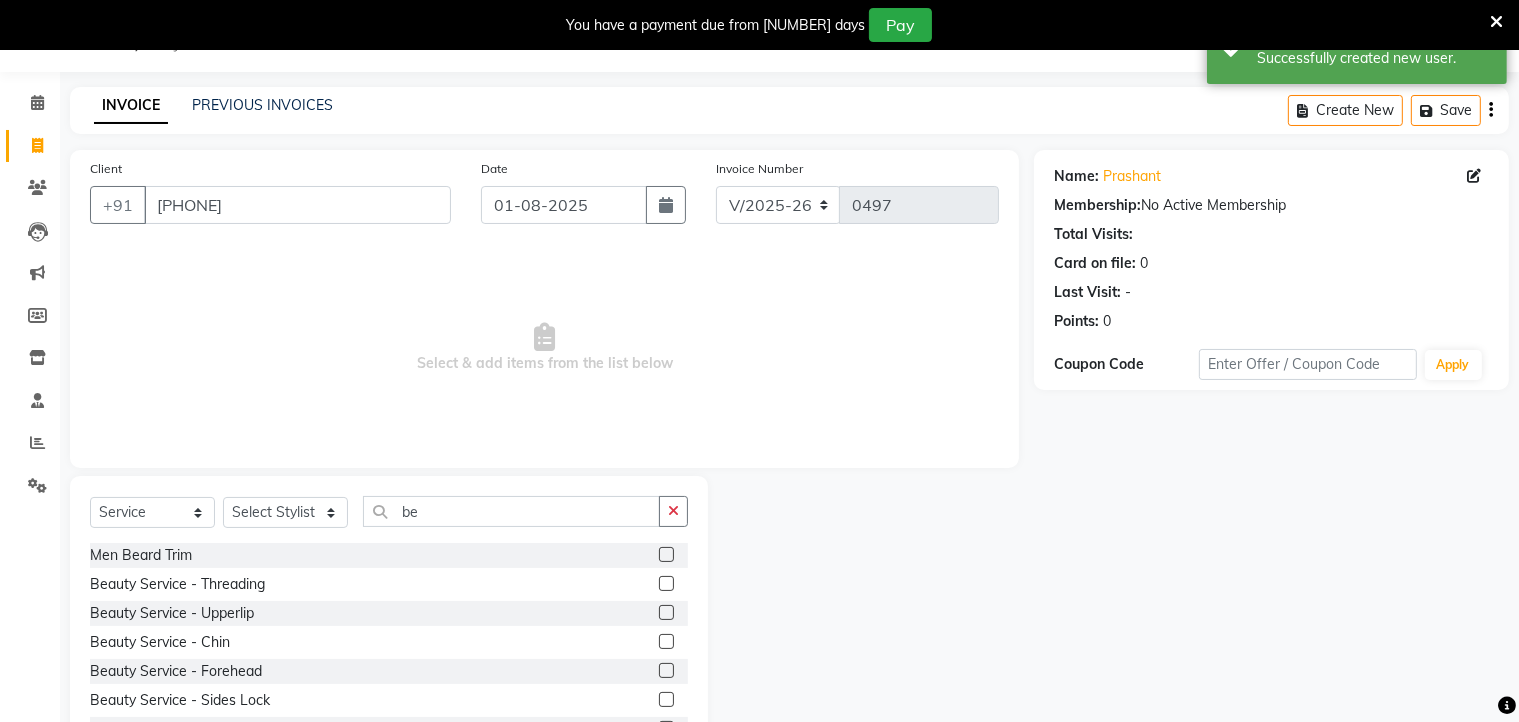 click 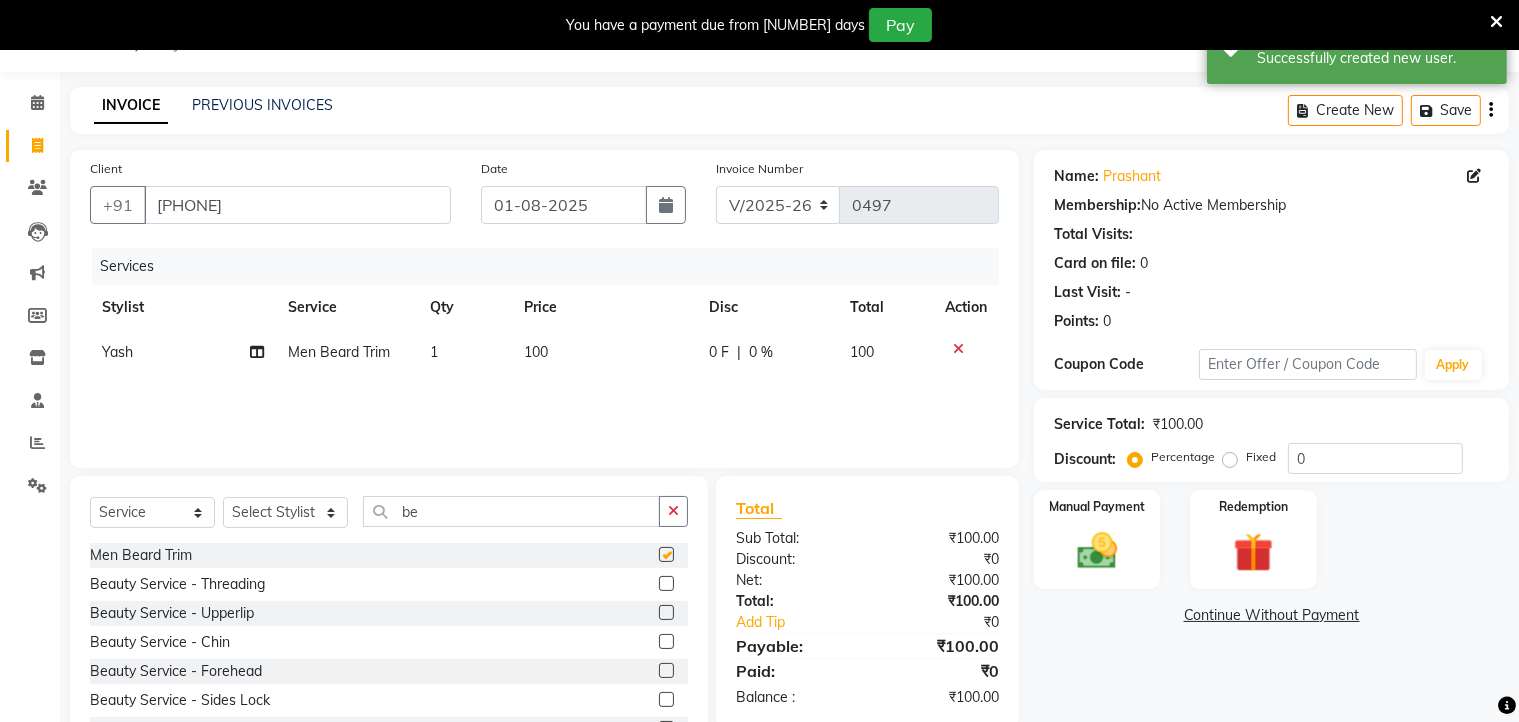 checkbox on "false" 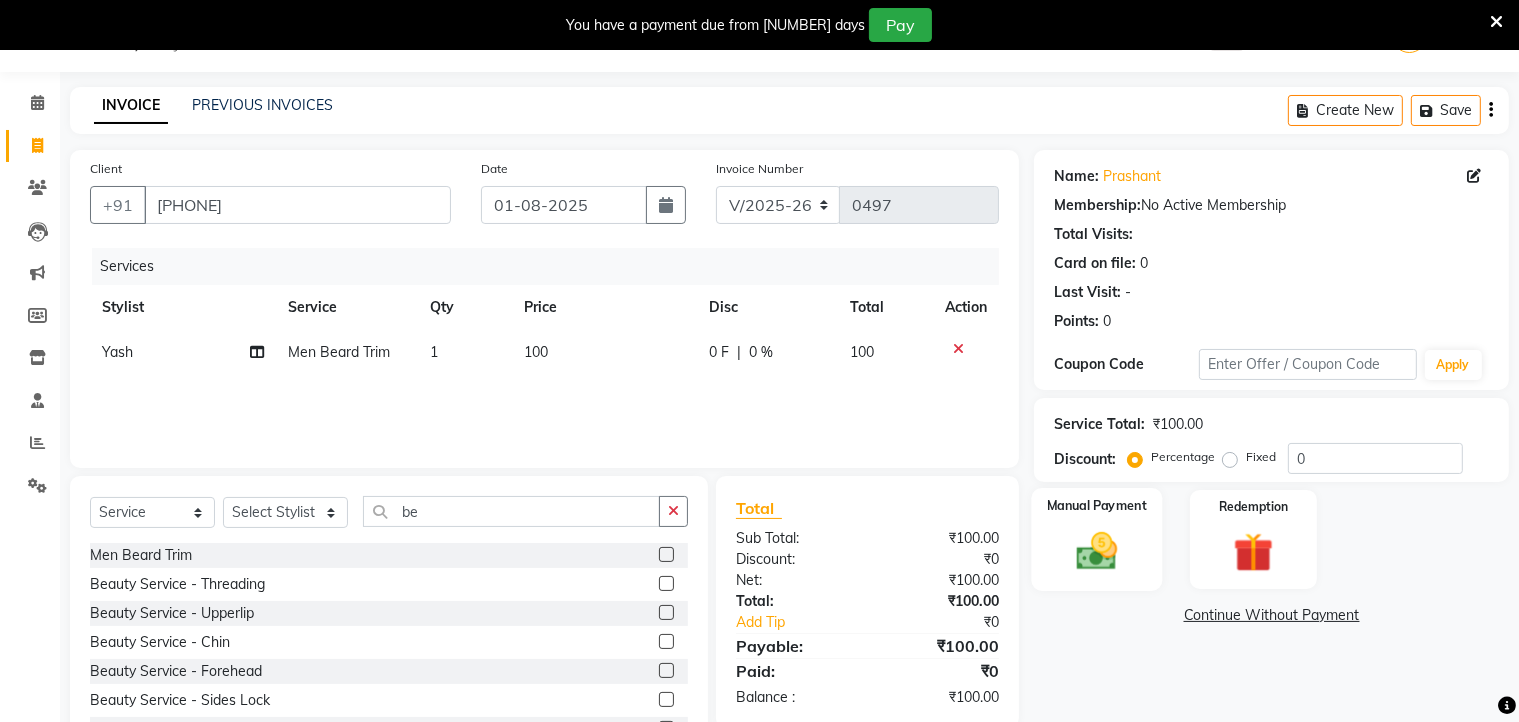 click 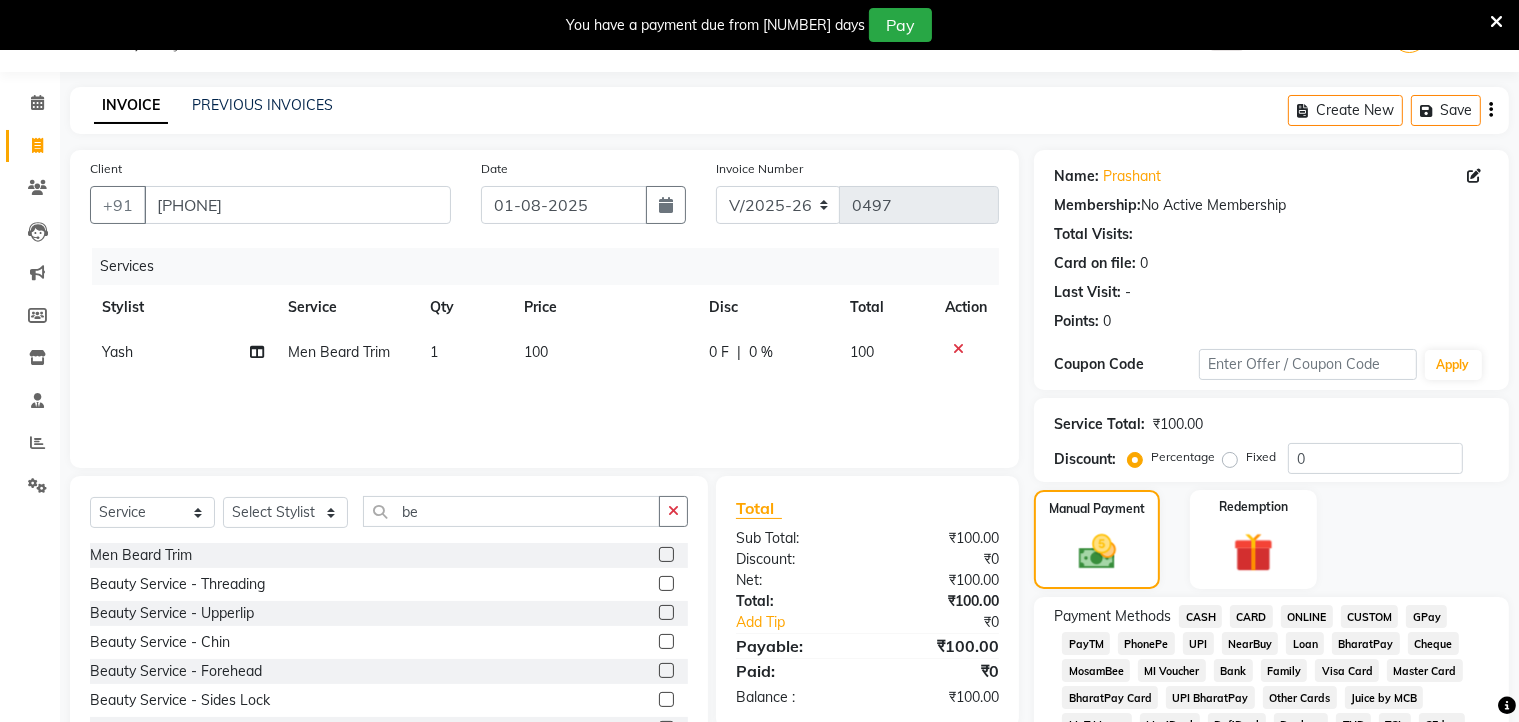click on "ONLINE" 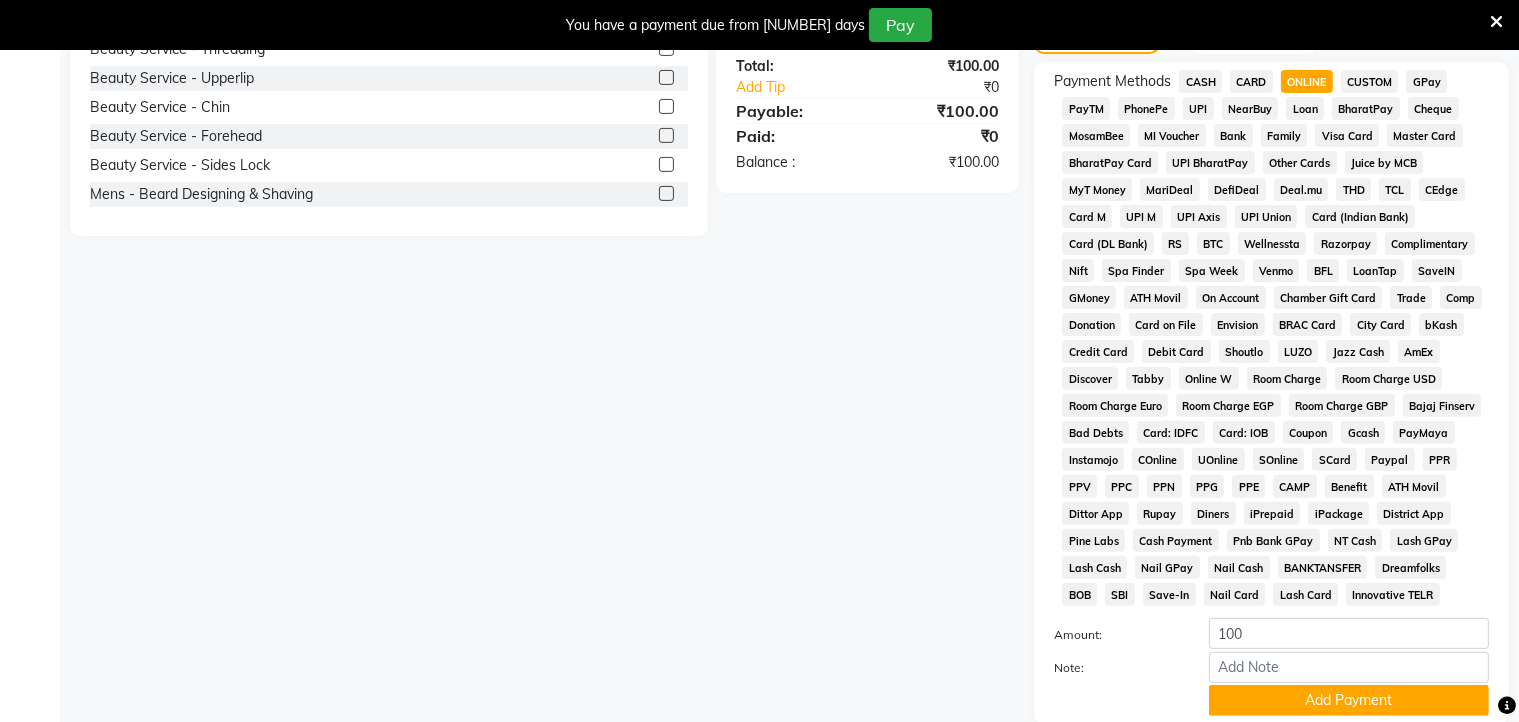 scroll, scrollTop: 752, scrollLeft: 0, axis: vertical 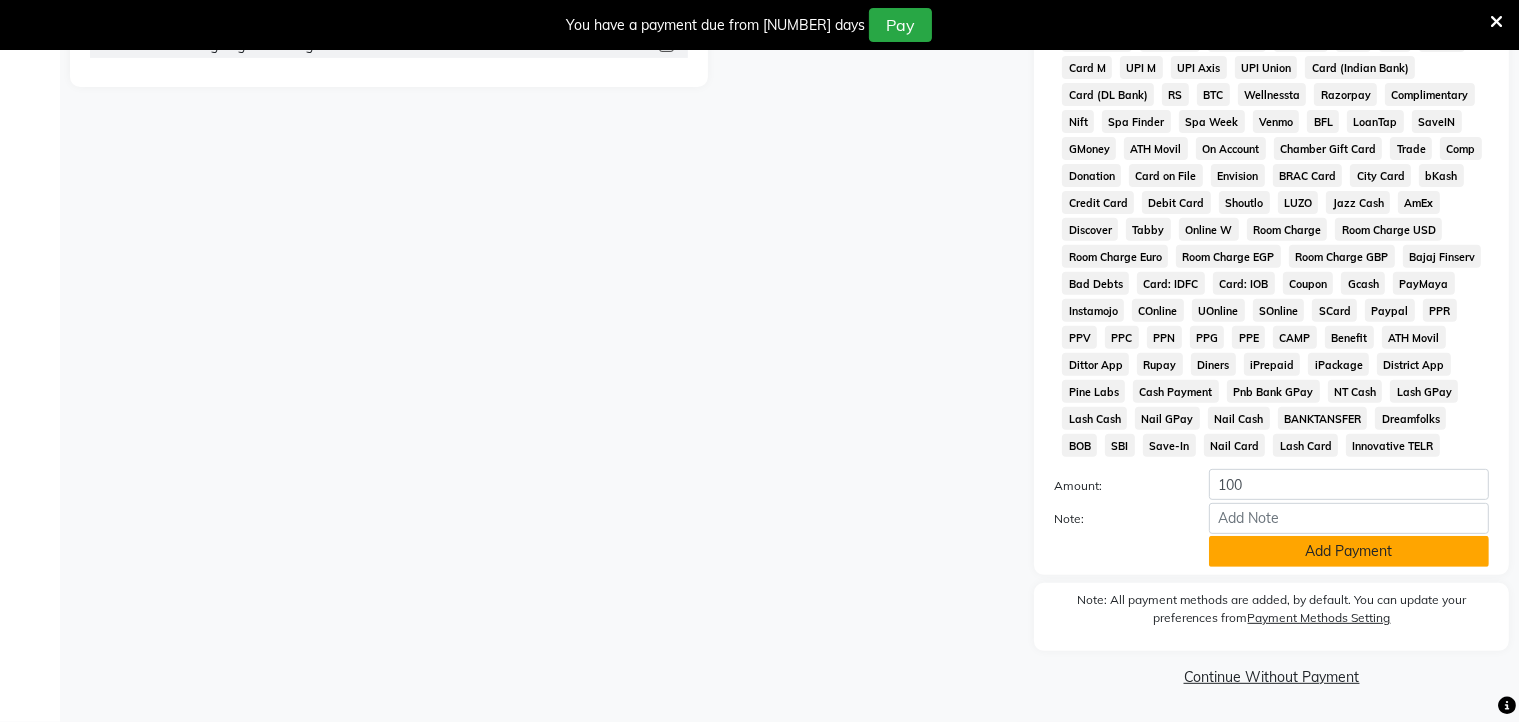 click on "Add Payment" 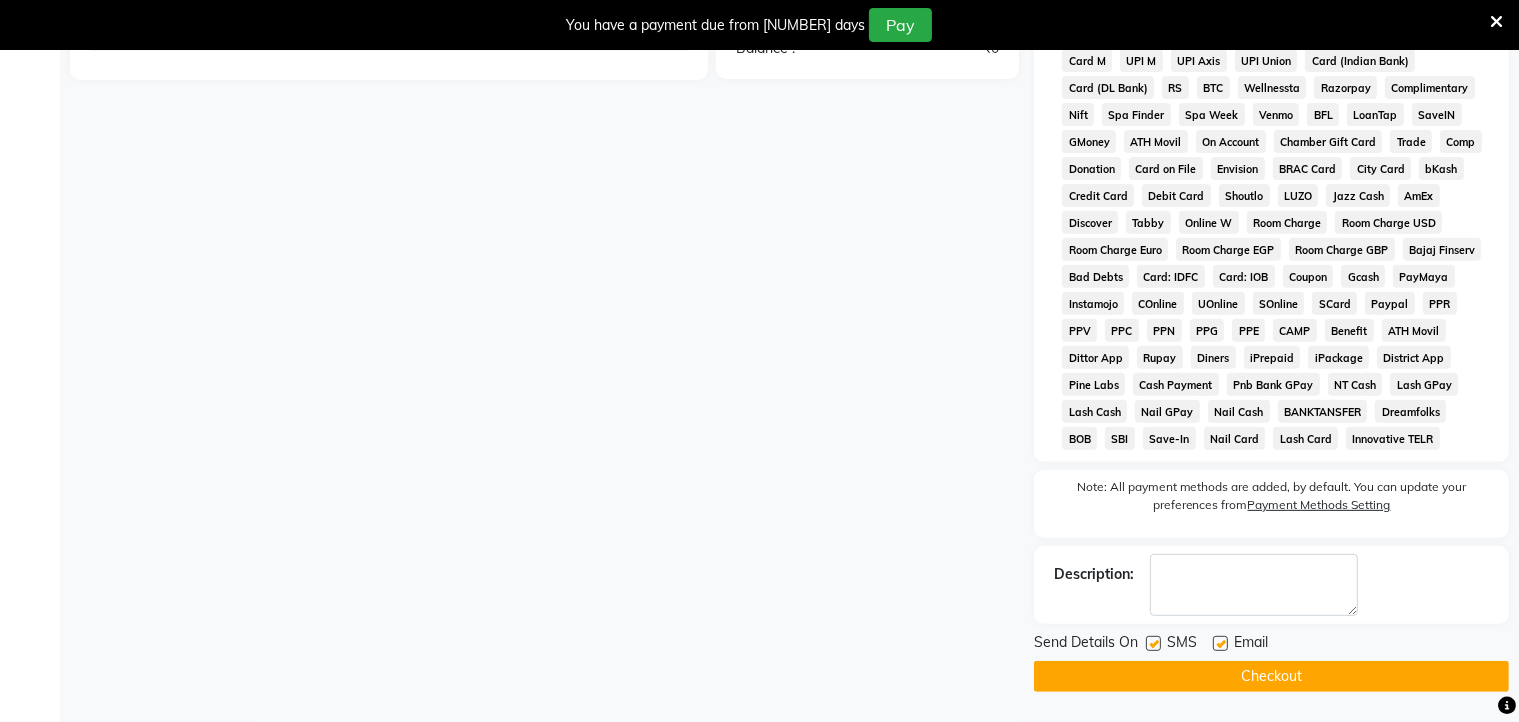 click on "Checkout" 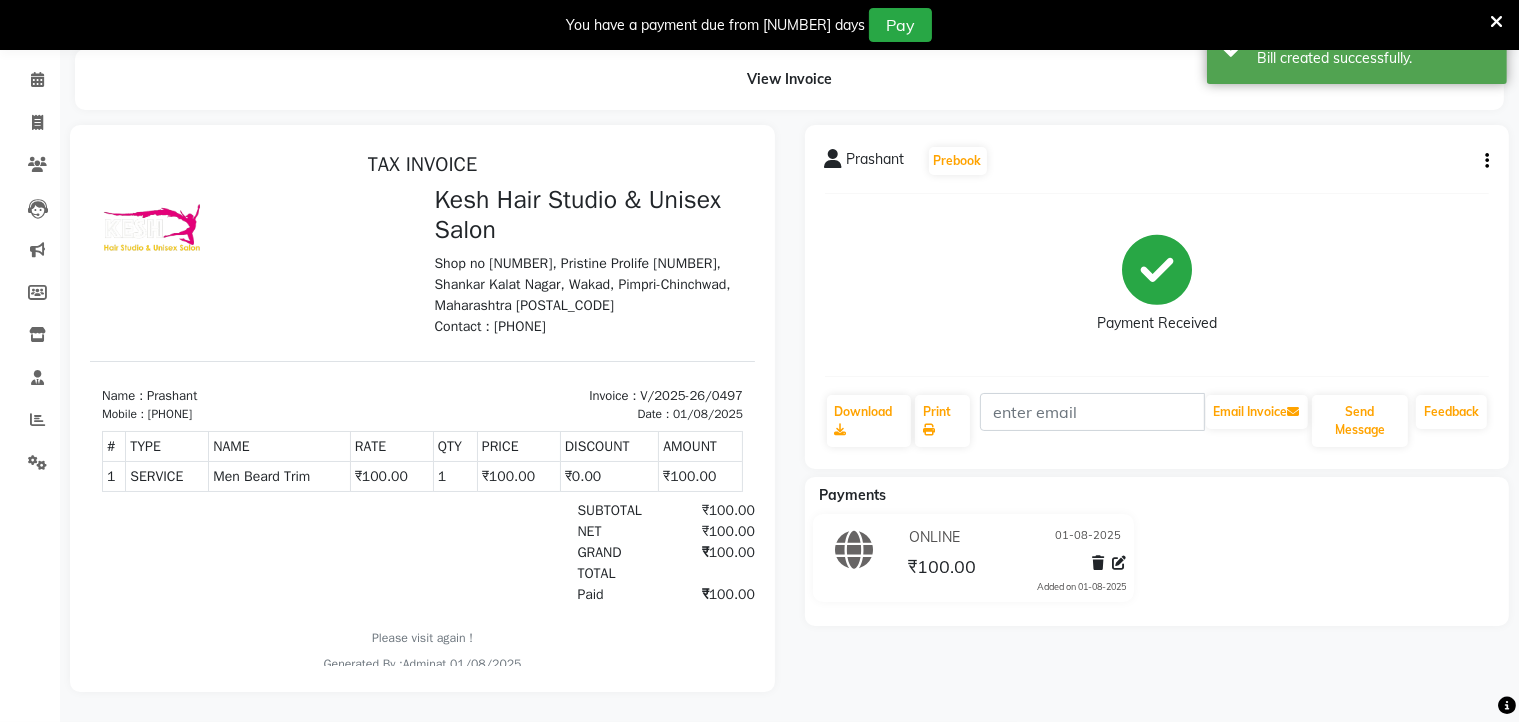 scroll, scrollTop: 0, scrollLeft: 0, axis: both 